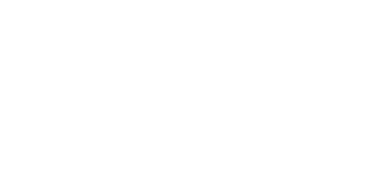 scroll, scrollTop: 0, scrollLeft: 0, axis: both 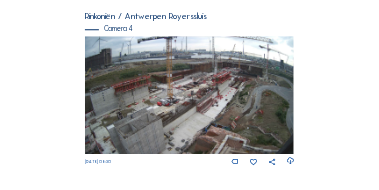 click at bounding box center (190, 95) 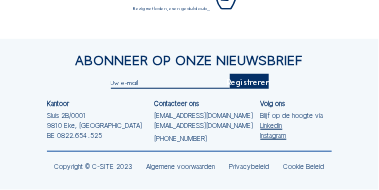 scroll, scrollTop: 0, scrollLeft: 0, axis: both 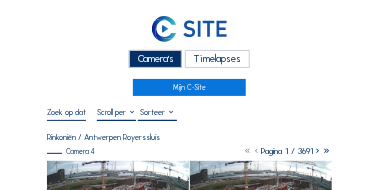 click at bounding box center (66, 112) 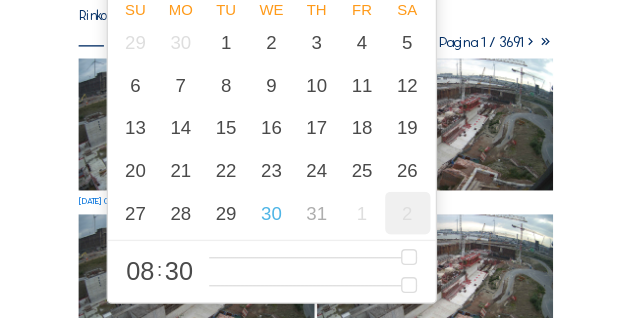 scroll, scrollTop: 159, scrollLeft: 0, axis: vertical 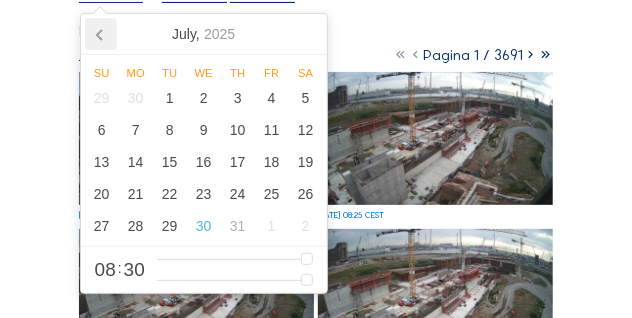 click 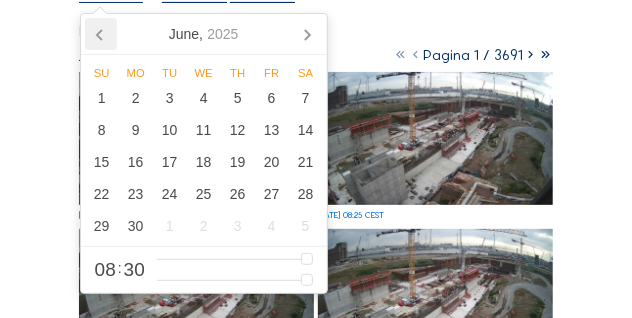 scroll, scrollTop: 74, scrollLeft: 0, axis: vertical 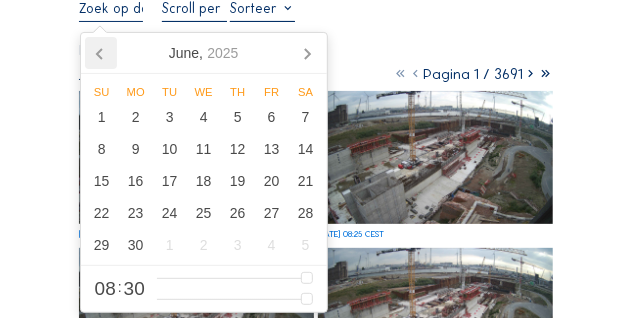 click 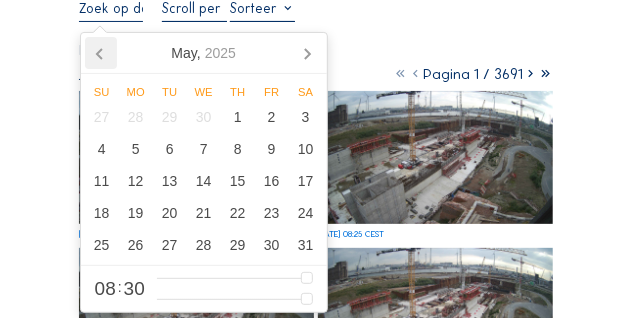 click 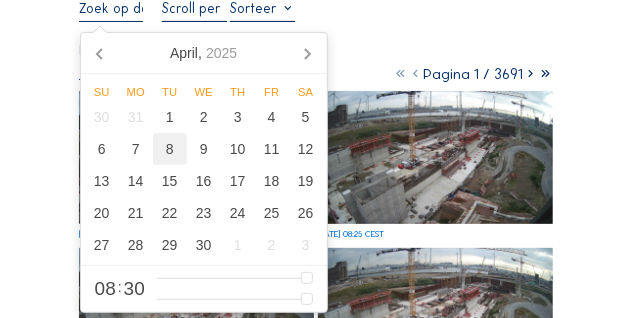 click on "8" at bounding box center (170, 149) 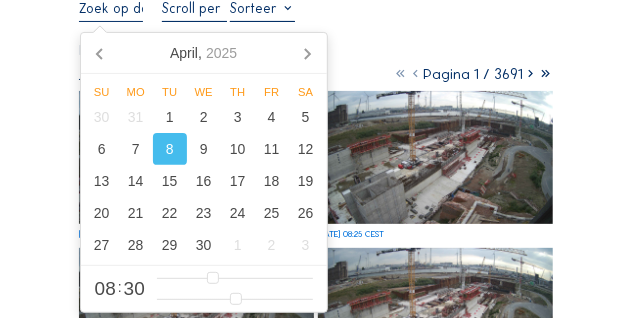 type on "08/04/2025 08:30" 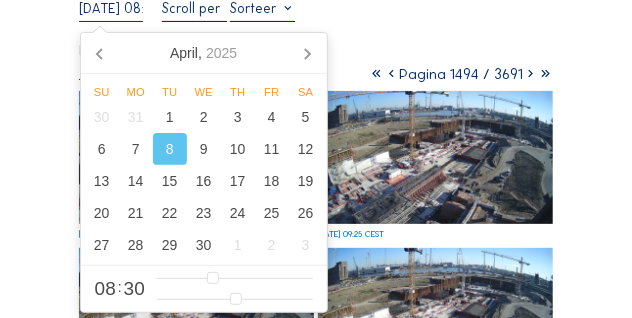click on "Camera's   Timelapses  Mijn C-Site 08/04/2025 08:30 Volledig scherm Rinkoniën / Antwerpen Royerssluis Camera 4   Pagina 1494 / 3691   Tu 08 Apr 2025 09:30 CEST  Tu 08 Apr 2025 09:25 CEST  Tu 08 Apr 2025 09:20 CEST  Tu 08 Apr 2025 09:15 CEST  Tu 08 Apr 2025 09:10 CEST  Tu 08 Apr 2025 09:05 CEST  Tu 08 Apr 2025 09:00 CEST  Tu 08 Apr 2025 08:55 CEST  Tu 08 Apr 2025 08:50 CEST  Tu 08 Apr 2025 08:45 CEST  Tu 08 Apr 2025 08:40 CEST  Tu 08 Apr 2025 08:35 CEST  Tu 08 Apr 2025 08:30 CEST  Tu 08 Apr 2025 08:25 CEST  Tu 08 Apr 2025 08:20 CEST  Tu 08 Apr 2025 08:15 CEST  Abonneer op onze nieuwsbrief   Registreren   Kantoor   Sluis 2B/0001  9810 Eke, Belgium  BE 0822.654.525   Contacteer ons  support@c-site.eu sales@c-site.eu  +32 (0)9 279 12 60   Volg ons   Blijf op de hoogte via  Linkedin Instagram Copyright © C-SITE 2023  Algemene voorwaarden   Privacybeleid   Cookie Beleid  Vragen over ons platform? Wij begeleiden u graag. Contacteer ons op  support@c-site.eu of  +32 9 279 12 60" at bounding box center [316, 795] 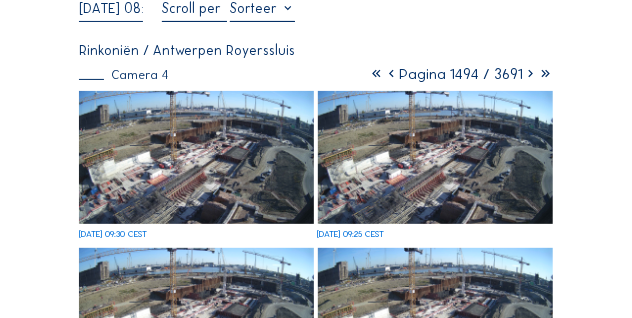 click at bounding box center [196, 157] 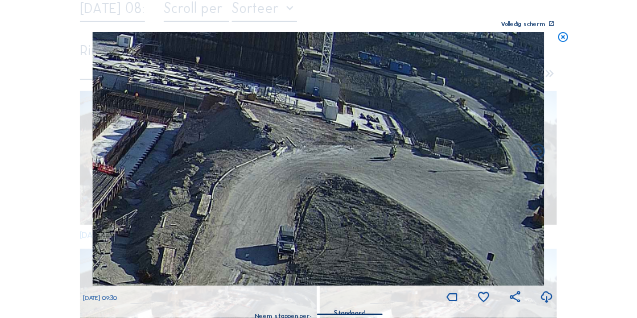 drag, startPoint x: 270, startPoint y: 104, endPoint x: -2, endPoint y: 46, distance: 278.11508 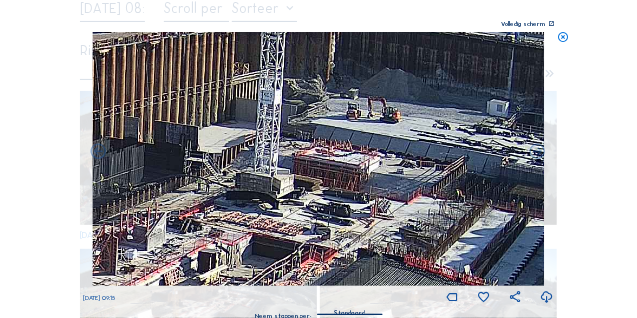 drag, startPoint x: 420, startPoint y: 139, endPoint x: 191, endPoint y: 48, distance: 246.41835 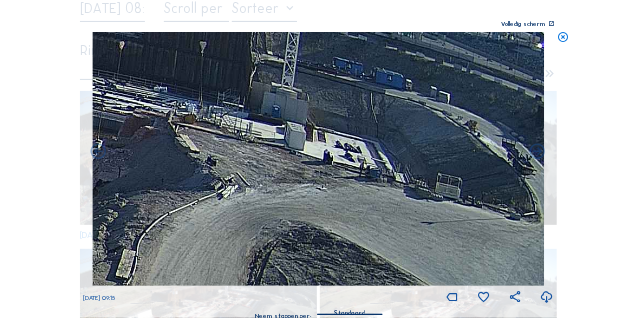 drag, startPoint x: 477, startPoint y: 131, endPoint x: -2, endPoint y: 66, distance: 483.3901 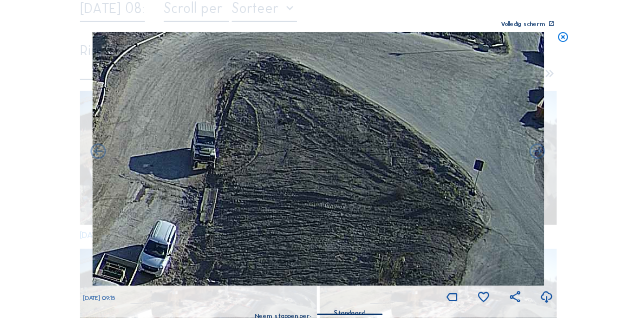 drag, startPoint x: 209, startPoint y: 185, endPoint x: 177, endPoint y: 17, distance: 171.02046 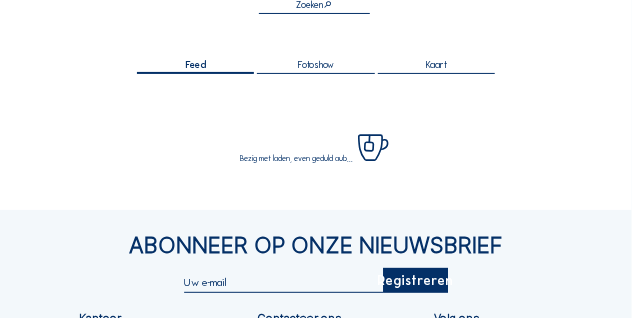 scroll, scrollTop: 216, scrollLeft: 0, axis: vertical 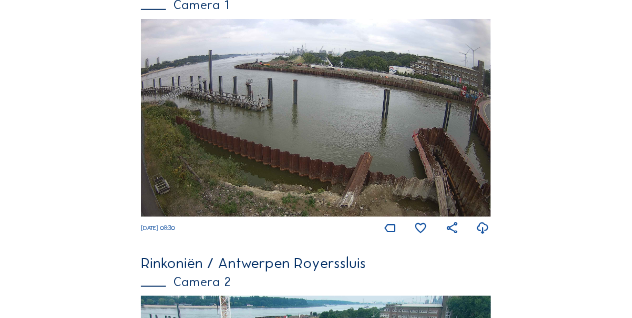 click at bounding box center (315, 118) 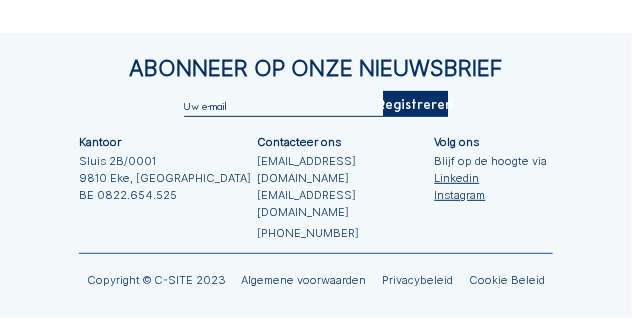 scroll, scrollTop: 0, scrollLeft: 0, axis: both 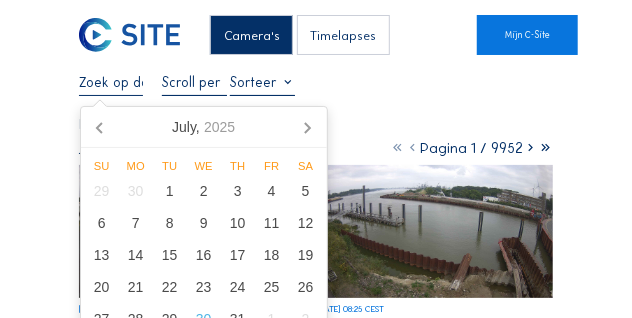 click at bounding box center (111, 82) 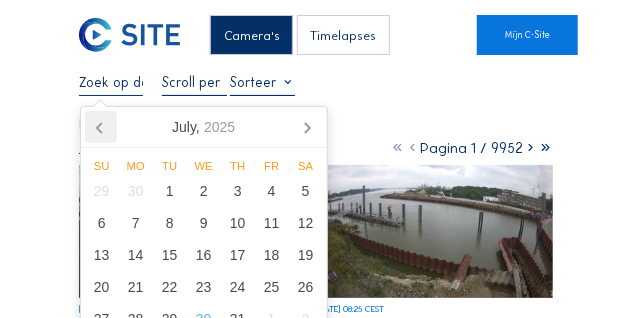 click 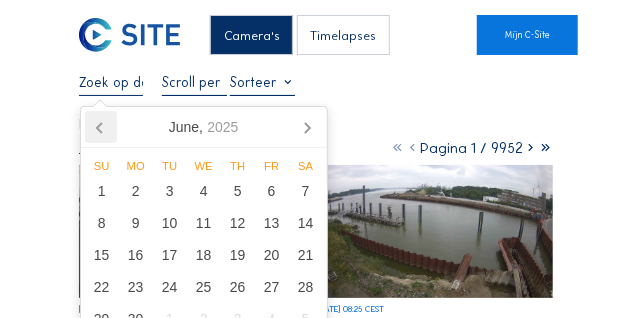 click 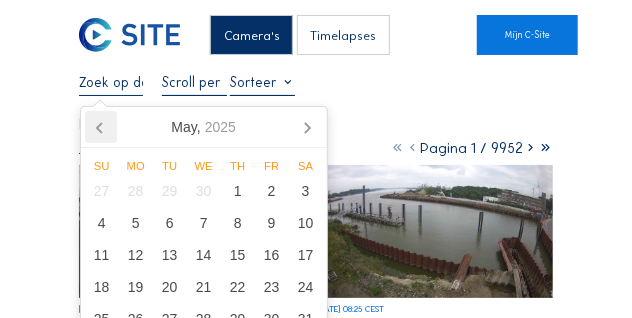 click 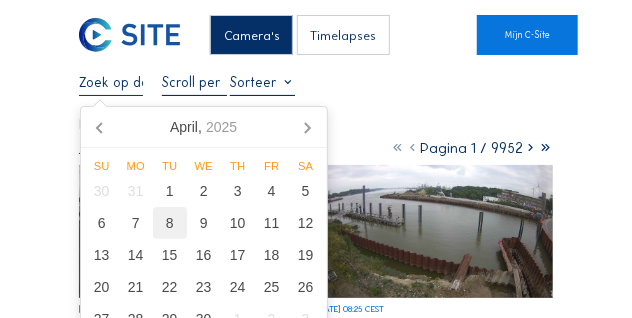 click on "8" at bounding box center [170, 223] 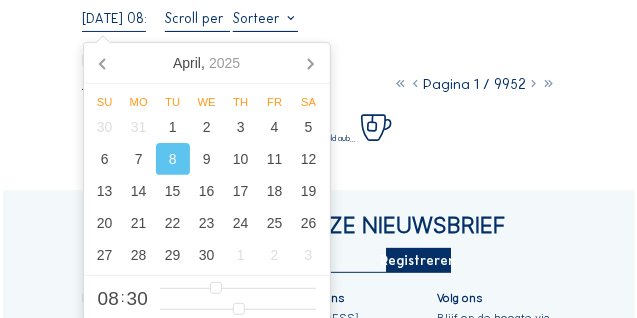 scroll, scrollTop: 66, scrollLeft: 0, axis: vertical 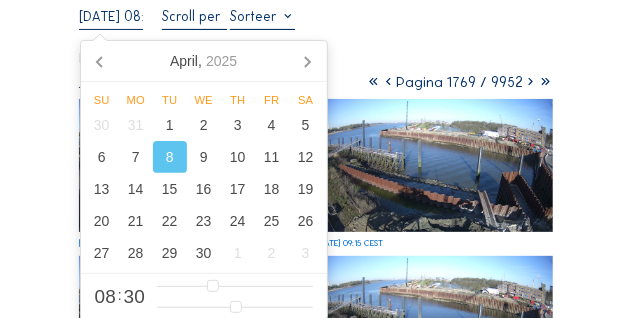 click at bounding box center [435, 479] 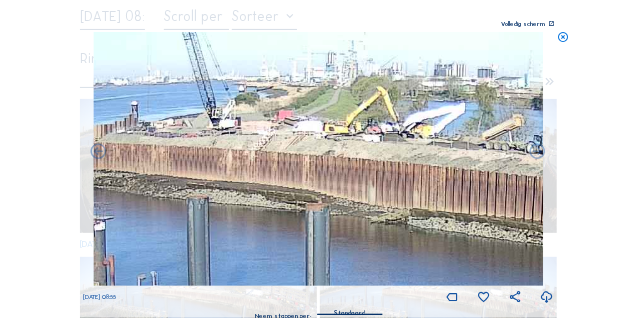 drag, startPoint x: 453, startPoint y: 119, endPoint x: 527, endPoint y: 158, distance: 83.64807 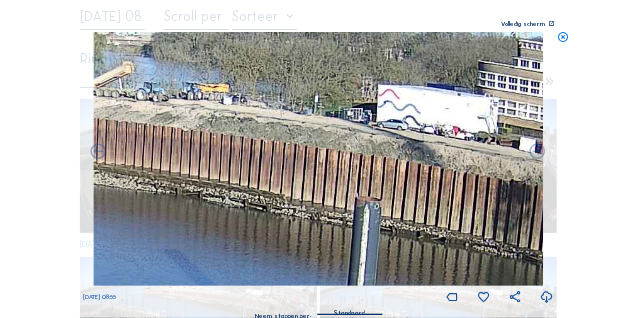 drag, startPoint x: 505, startPoint y: 211, endPoint x: 115, endPoint y: 159, distance: 393.4514 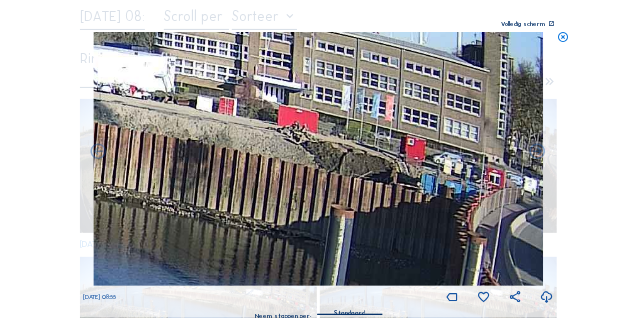 drag, startPoint x: 321, startPoint y: 161, endPoint x: 0, endPoint y: 110, distance: 325.02615 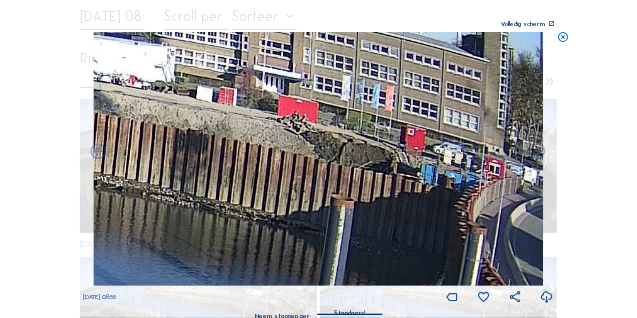 drag, startPoint x: 187, startPoint y: 129, endPoint x: 640, endPoint y: 194, distance: 457.6396 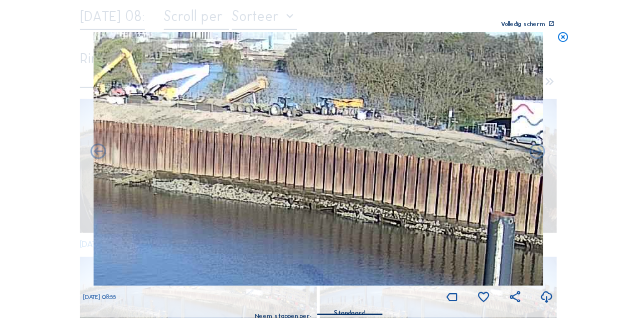 click on "Scroll om door de tijd te reizen | Druk op de 'Alt'-knop + scroll om te Zoomen | Klik en Sleep om te navigeren  Volledig scherm Tu 08 Apr 2025 08:55  Neem stappen per:   Standaard" at bounding box center (318, 159) 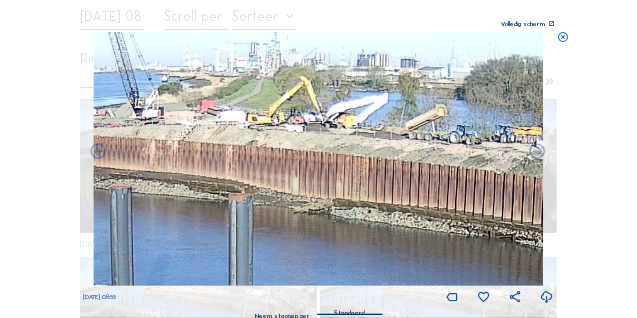 drag, startPoint x: 386, startPoint y: 181, endPoint x: 200, endPoint y: 166, distance: 186.60385 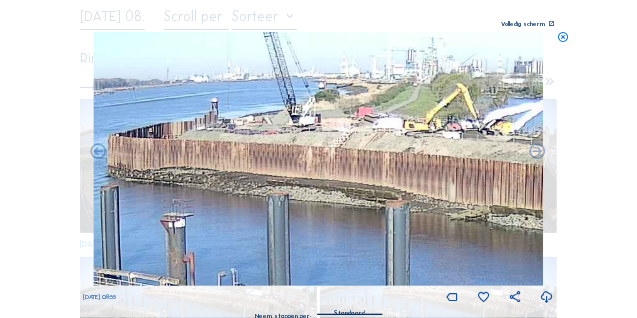 drag, startPoint x: 308, startPoint y: 180, endPoint x: 465, endPoint y: 187, distance: 157.15598 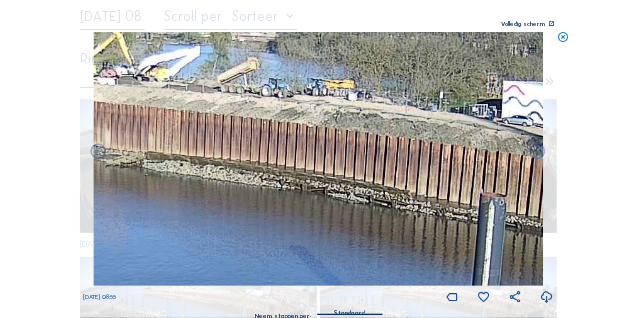 drag, startPoint x: 512, startPoint y: 201, endPoint x: 9, endPoint y: 131, distance: 507.8474 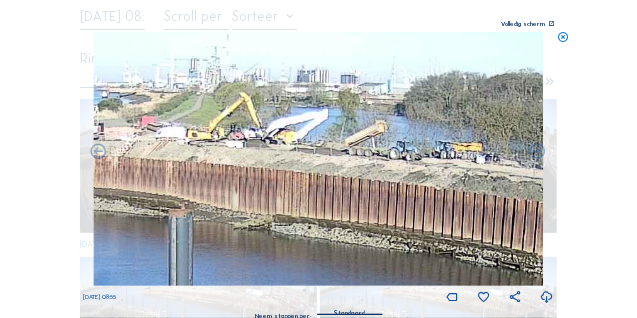 drag, startPoint x: 101, startPoint y: 138, endPoint x: 389, endPoint y: 218, distance: 298.90466 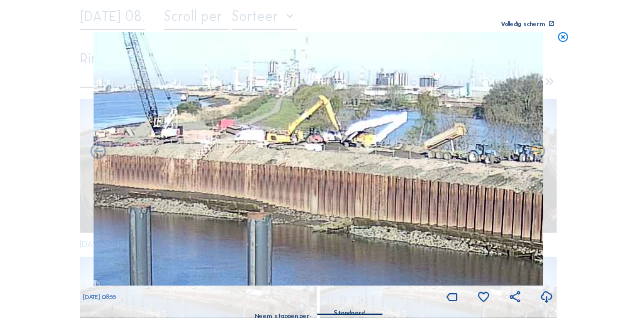 drag, startPoint x: 210, startPoint y: 103, endPoint x: 284, endPoint y: 106, distance: 74.06078 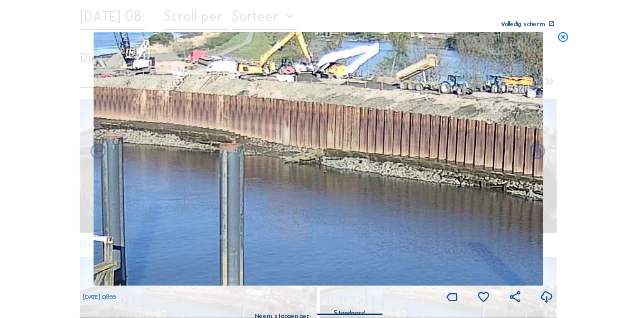 drag, startPoint x: 355, startPoint y: 164, endPoint x: 208, endPoint y: 64, distance: 177.7892 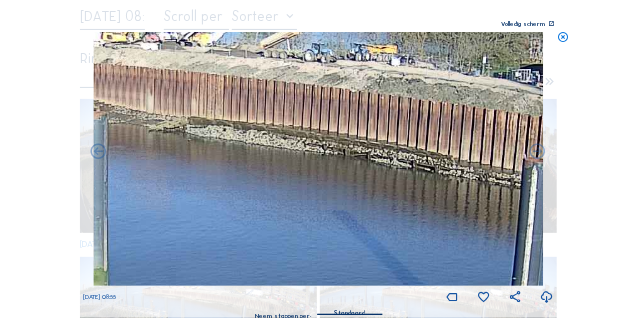 drag, startPoint x: 377, startPoint y: 120, endPoint x: 272, endPoint y: 98, distance: 107.28001 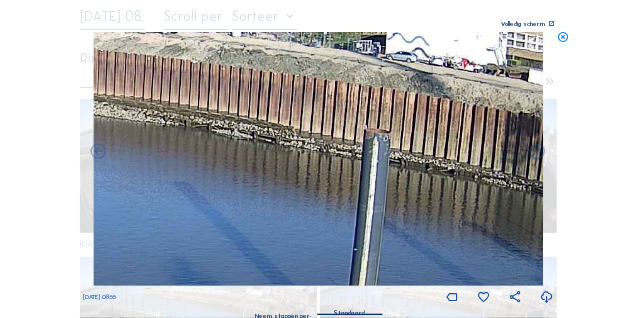 click at bounding box center [319, 159] 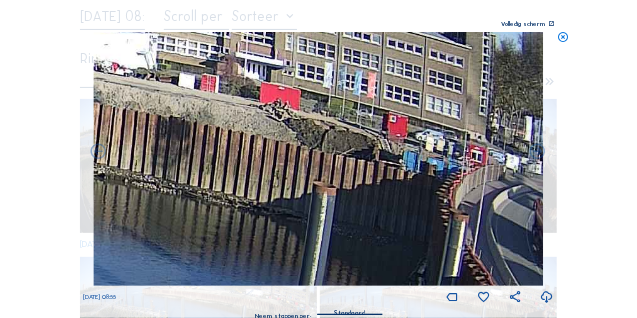 drag, startPoint x: 386, startPoint y: 133, endPoint x: 160, endPoint y: 152, distance: 226.79727 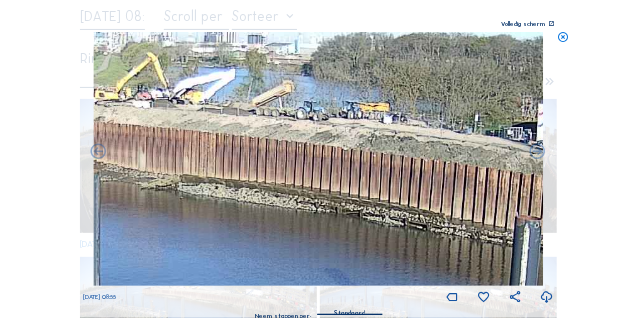 drag, startPoint x: 124, startPoint y: 139, endPoint x: 625, endPoint y: 222, distance: 507.8287 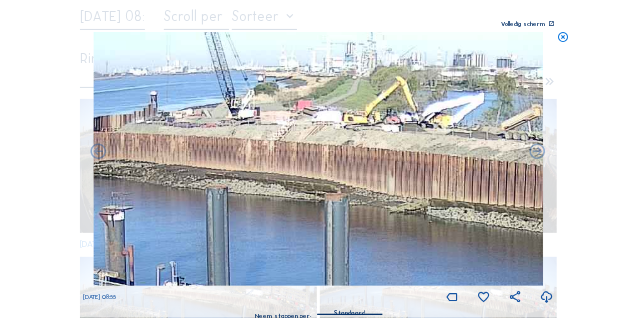 drag, startPoint x: 365, startPoint y: 183, endPoint x: 561, endPoint y: 203, distance: 197.01776 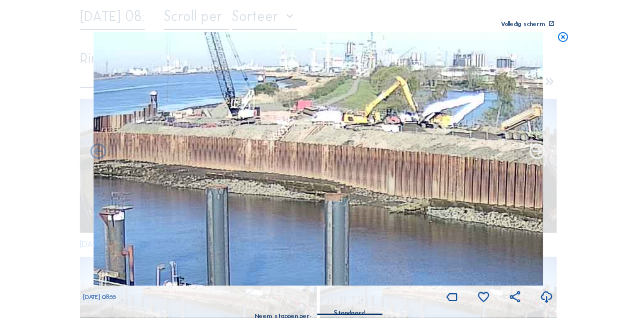 click at bounding box center [538, 152] 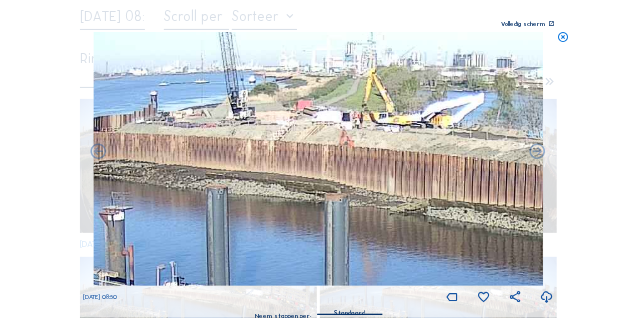 click at bounding box center [538, 152] 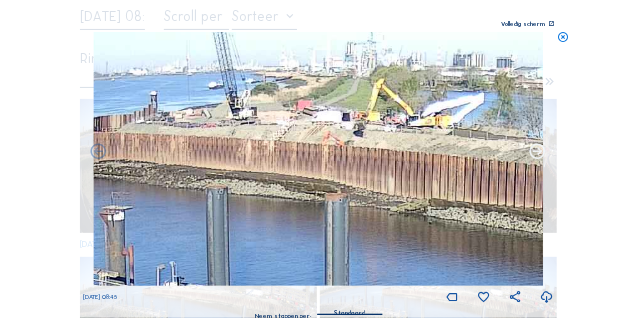 click at bounding box center (538, 152) 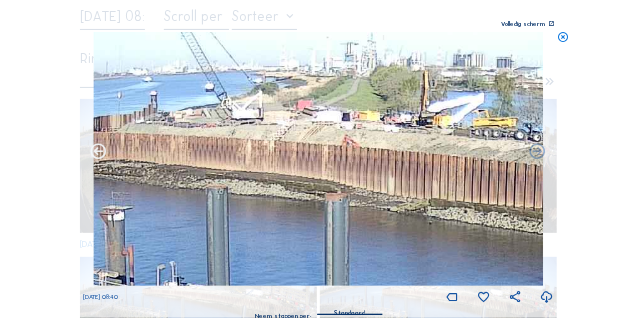 click at bounding box center [98, 152] 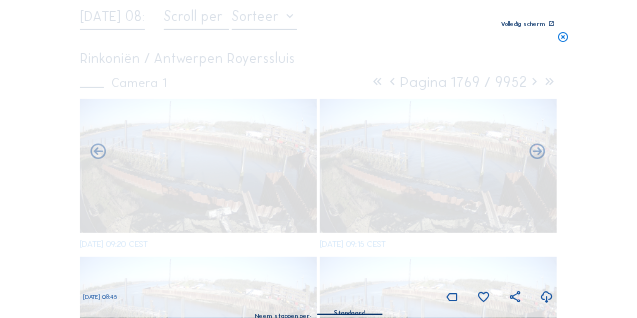 click at bounding box center (98, 152) 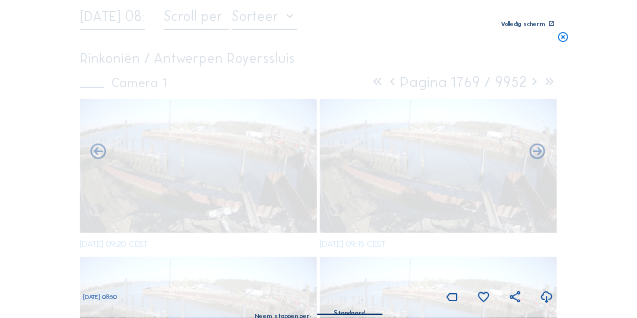 click at bounding box center [98, 152] 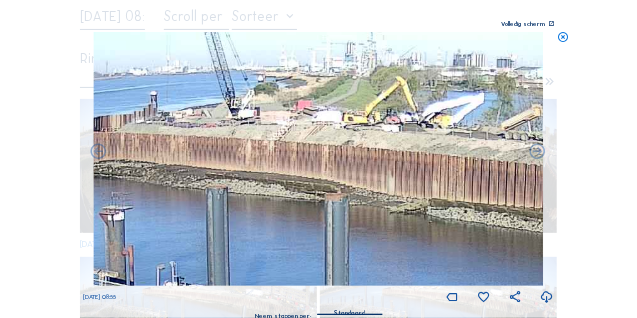 click at bounding box center (98, 152) 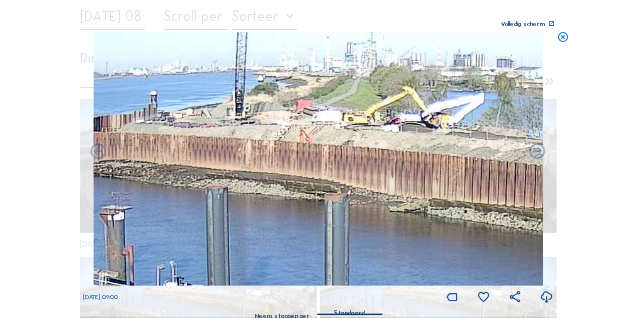 click at bounding box center [98, 152] 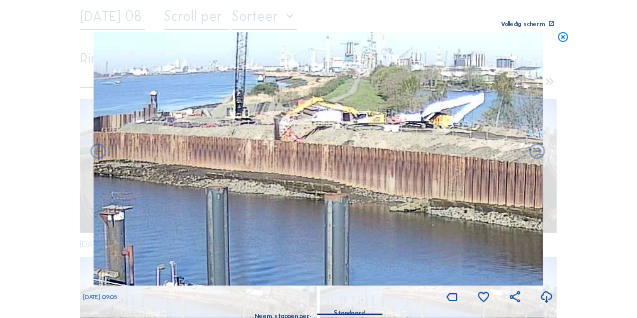 click at bounding box center [98, 152] 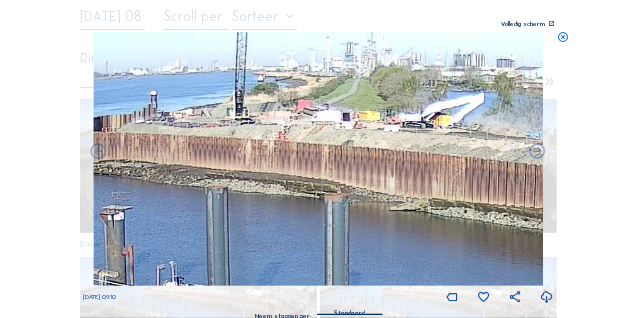 click at bounding box center [98, 152] 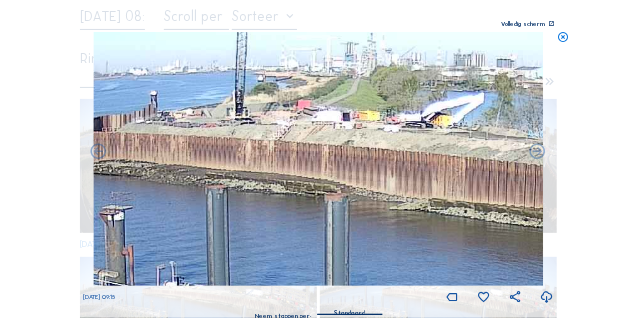 click at bounding box center [98, 152] 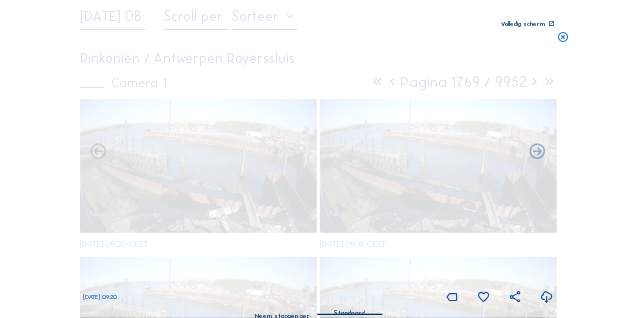 click at bounding box center [98, 152] 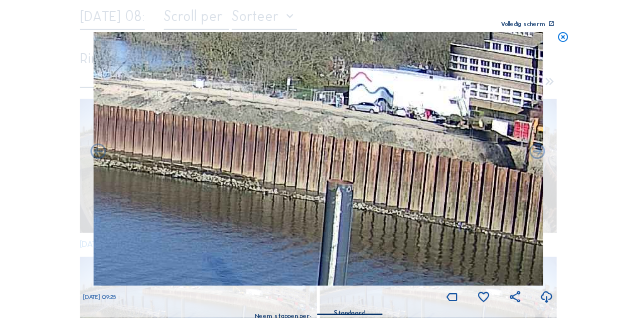 drag, startPoint x: 449, startPoint y: 169, endPoint x: 0, endPoint y: 102, distance: 453.97137 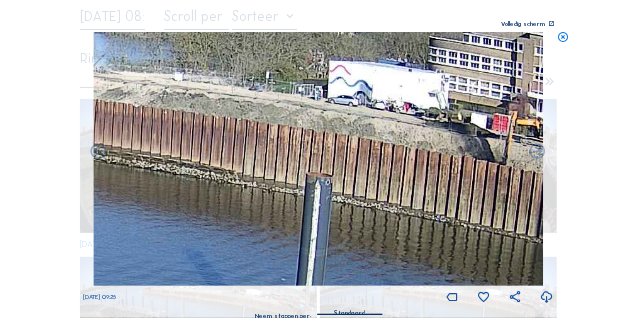 drag, startPoint x: 409, startPoint y: 152, endPoint x: 335, endPoint y: 156, distance: 74.10803 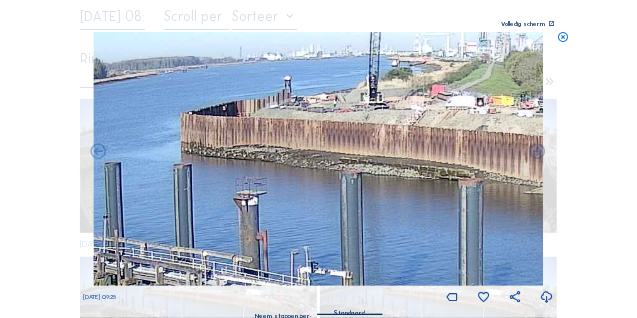 drag, startPoint x: 199, startPoint y: 126, endPoint x: 746, endPoint y: 173, distance: 549.0155 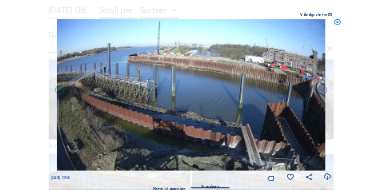 scroll, scrollTop: 66, scrollLeft: 0, axis: vertical 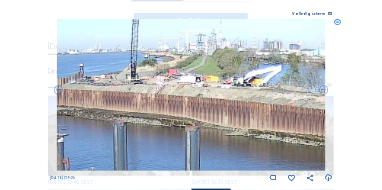 drag, startPoint x: 169, startPoint y: 74, endPoint x: 83, endPoint y: 53, distance: 88.52683 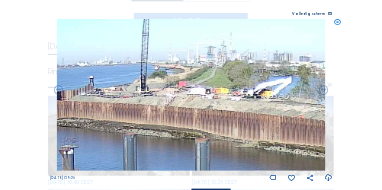 drag, startPoint x: 242, startPoint y: 90, endPoint x: 340, endPoint y: 108, distance: 99.63935 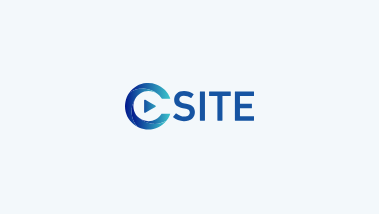 scroll, scrollTop: 0, scrollLeft: 0, axis: both 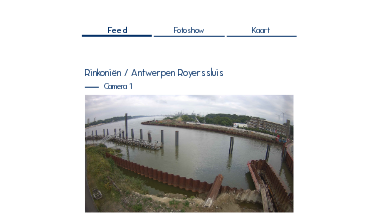 click at bounding box center [190, 154] 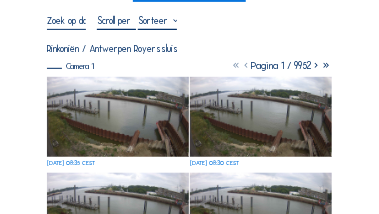scroll, scrollTop: 100, scrollLeft: 0, axis: vertical 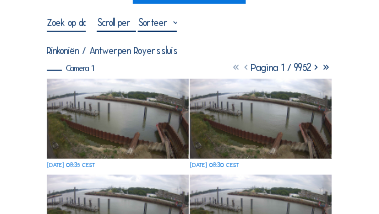 click at bounding box center (66, 22) 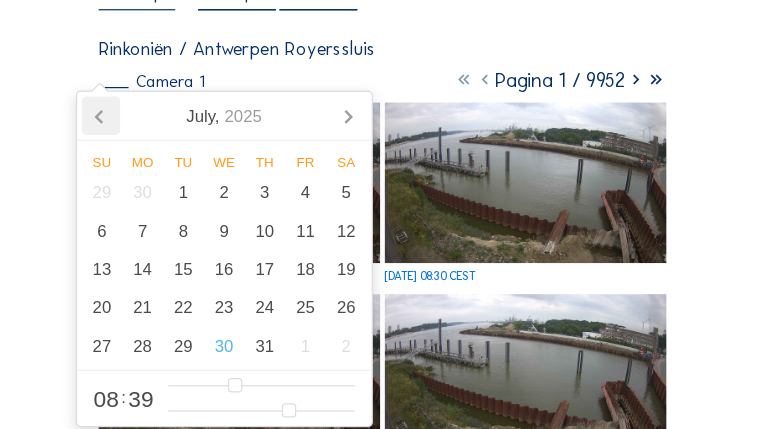 scroll, scrollTop: 98, scrollLeft: 0, axis: vertical 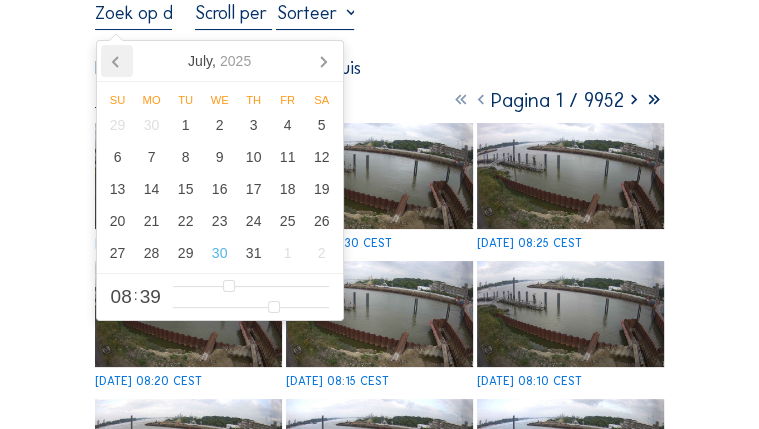 click 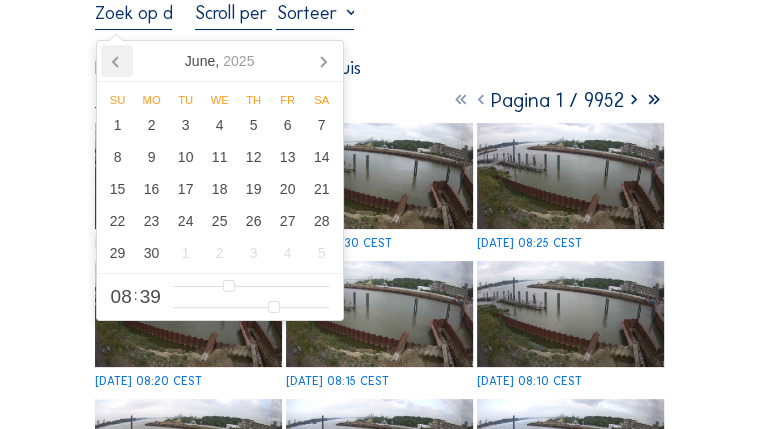 click 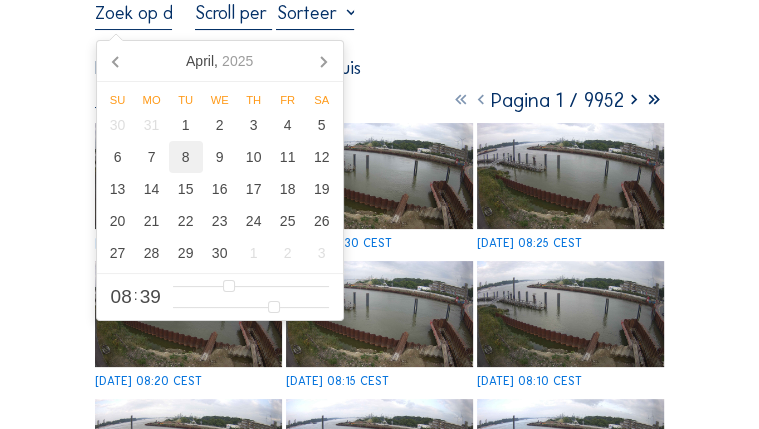 click on "8" at bounding box center (186, 157) 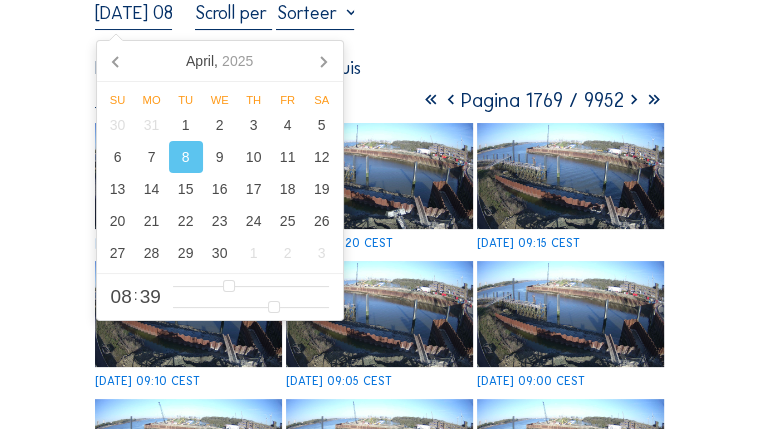 click at bounding box center [379, 176] 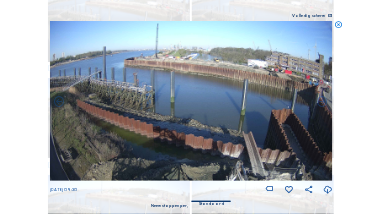 scroll, scrollTop: 954, scrollLeft: 0, axis: vertical 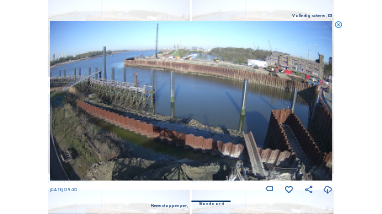 click at bounding box center [338, 25] 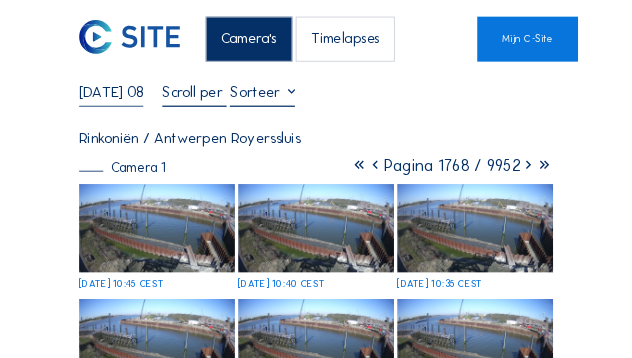 scroll, scrollTop: 40, scrollLeft: 0, axis: vertical 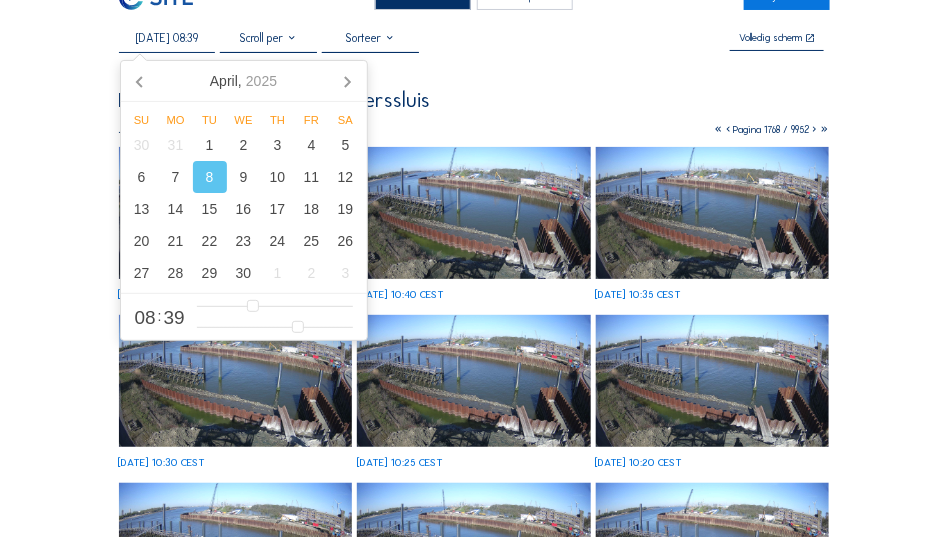 click on "[DATE] 08:39" at bounding box center (167, 38) 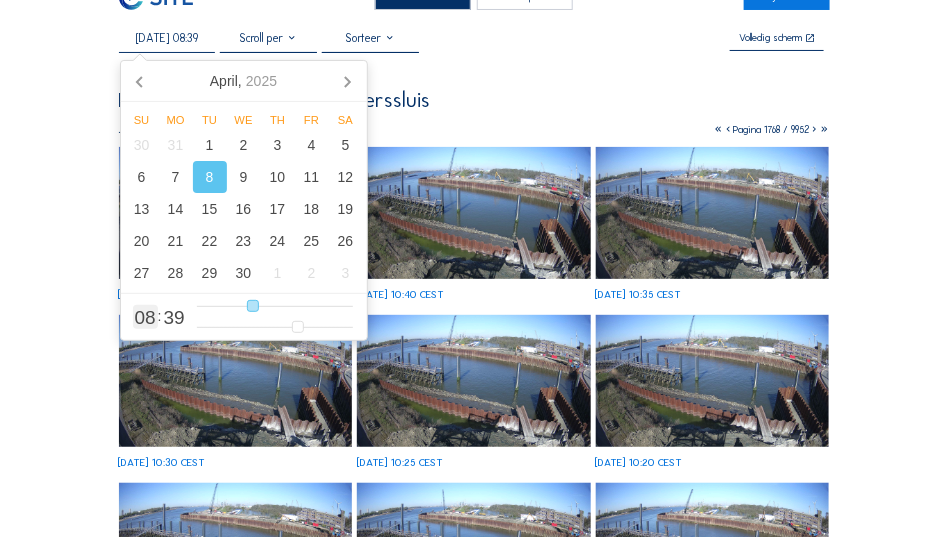 type on "[DATE] 09:39" 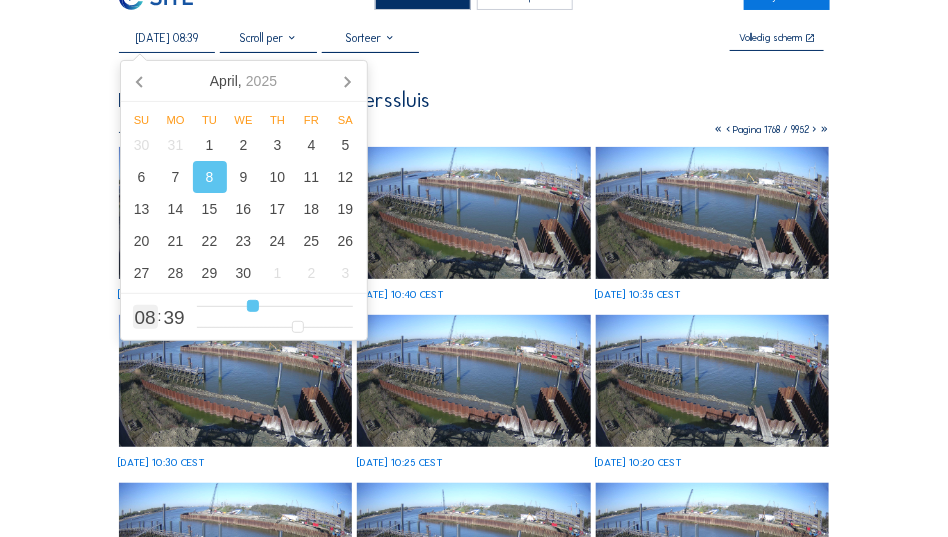 type on "9" 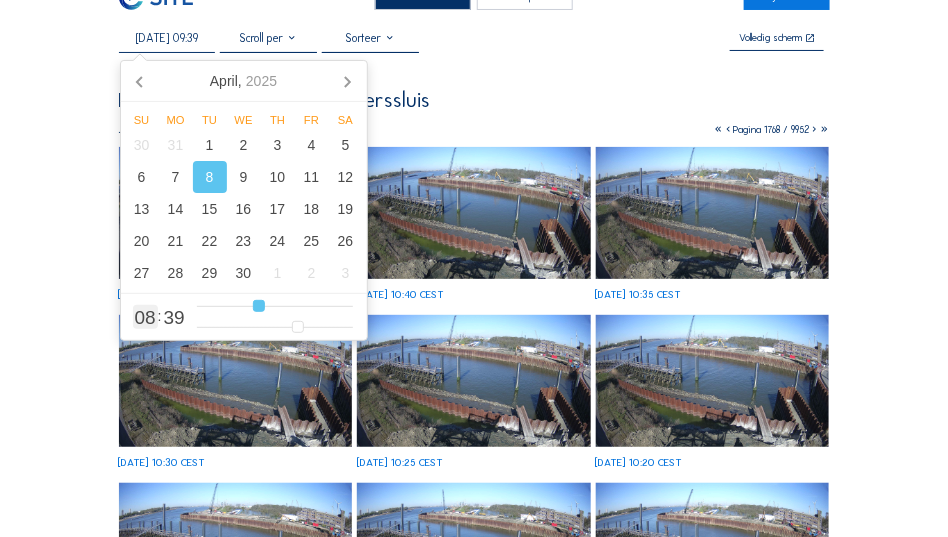 type on "[DATE] 10:39" 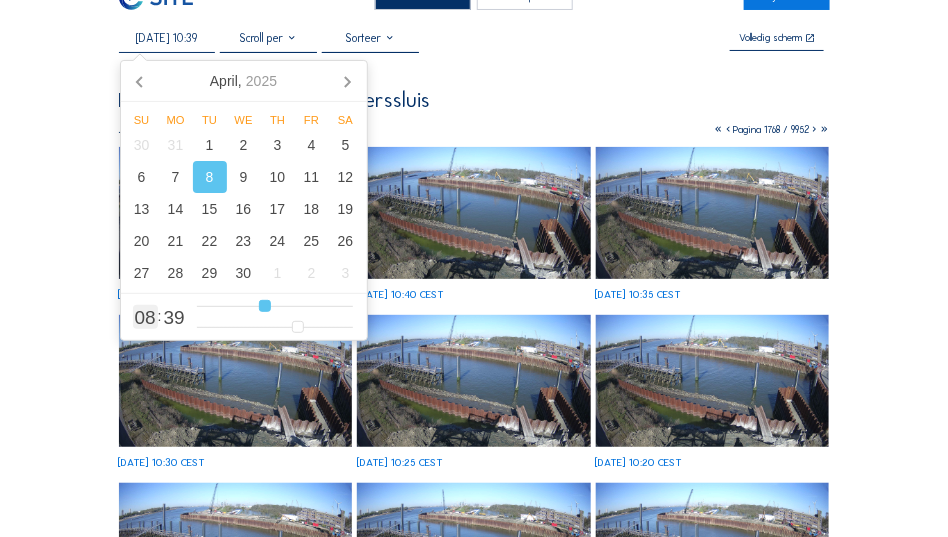 type on "[DATE] 11:39" 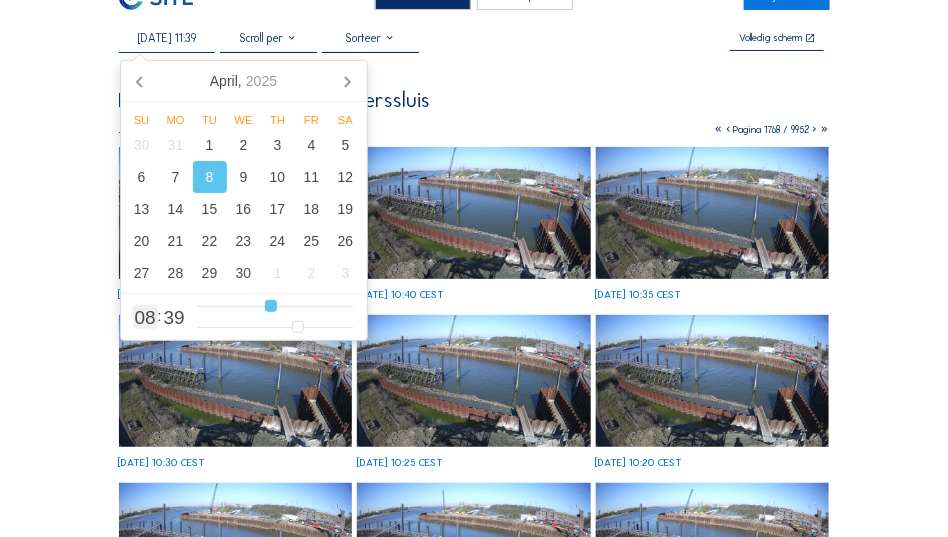 type on "[DATE] 12:39" 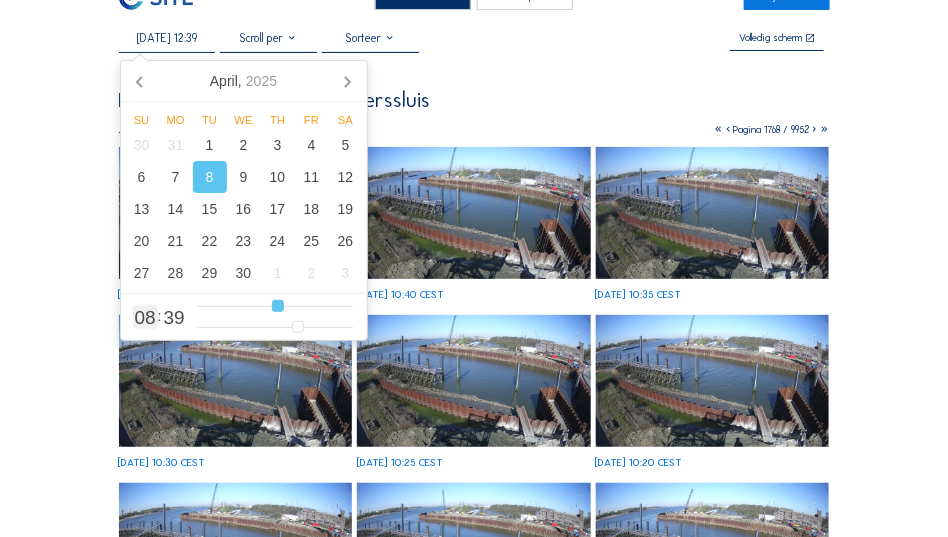 type on "[DATE] 13:39" 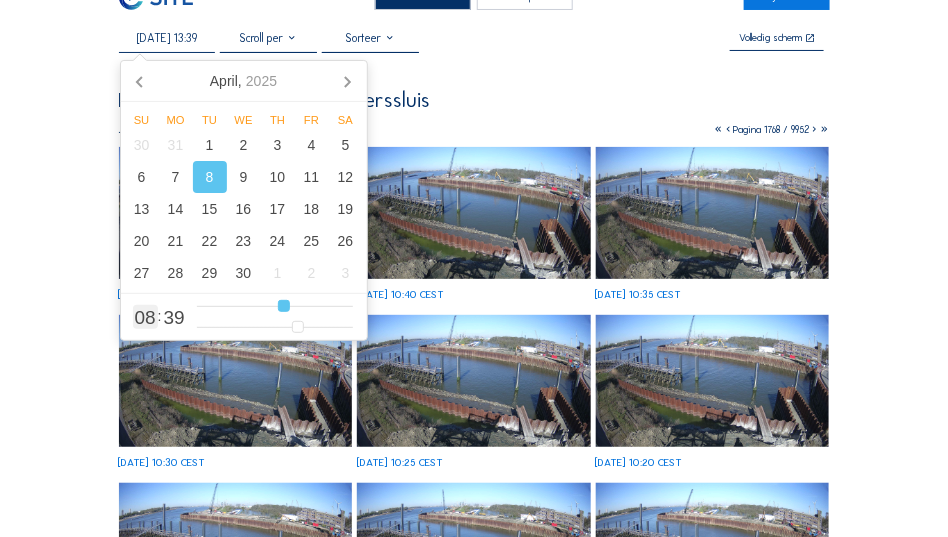 type on "[DATE] 14:39" 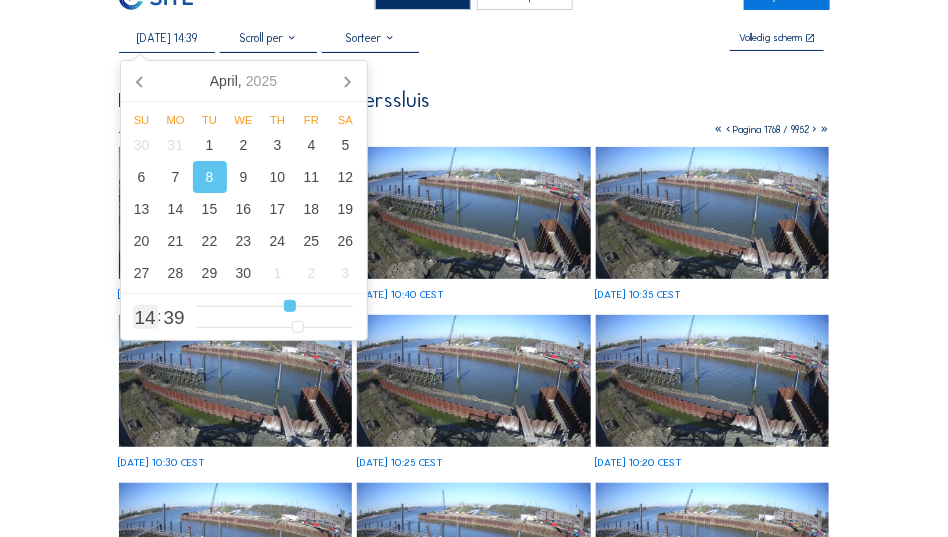 type on "[DATE] 15:39" 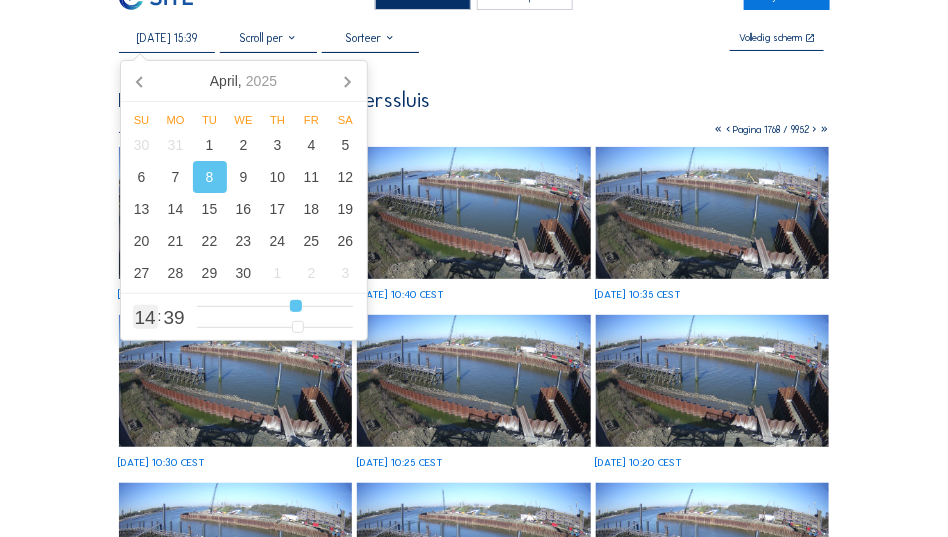 type on "[DATE] 16:39" 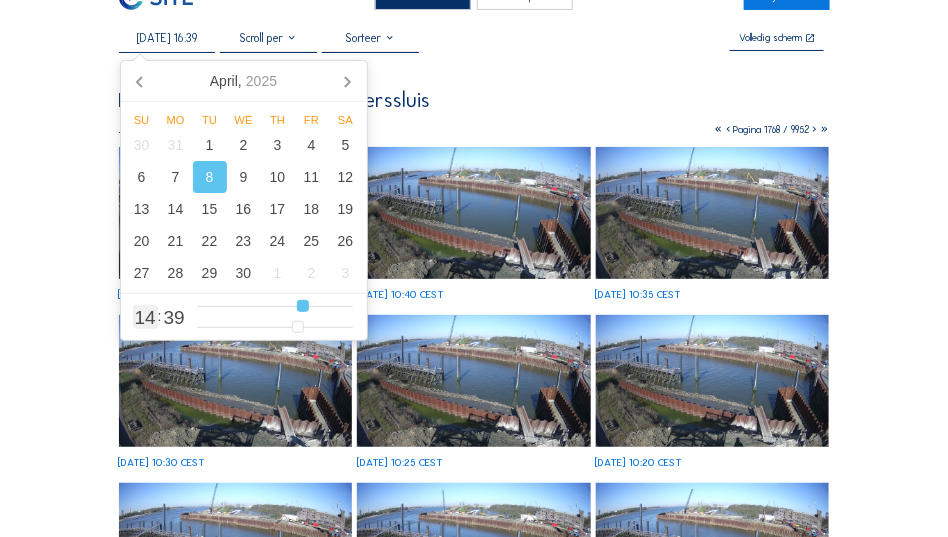 type on "[DATE] 17:39" 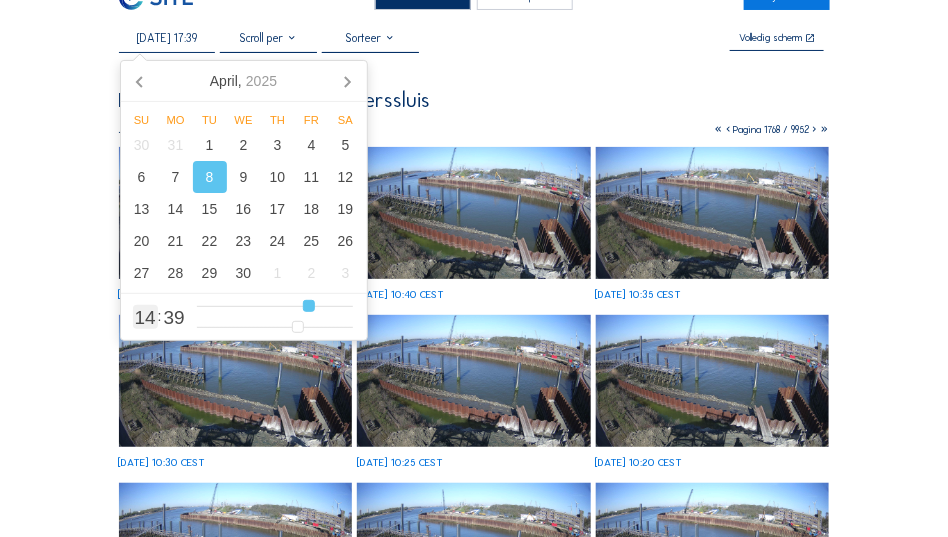 type on "[DATE] 18:39" 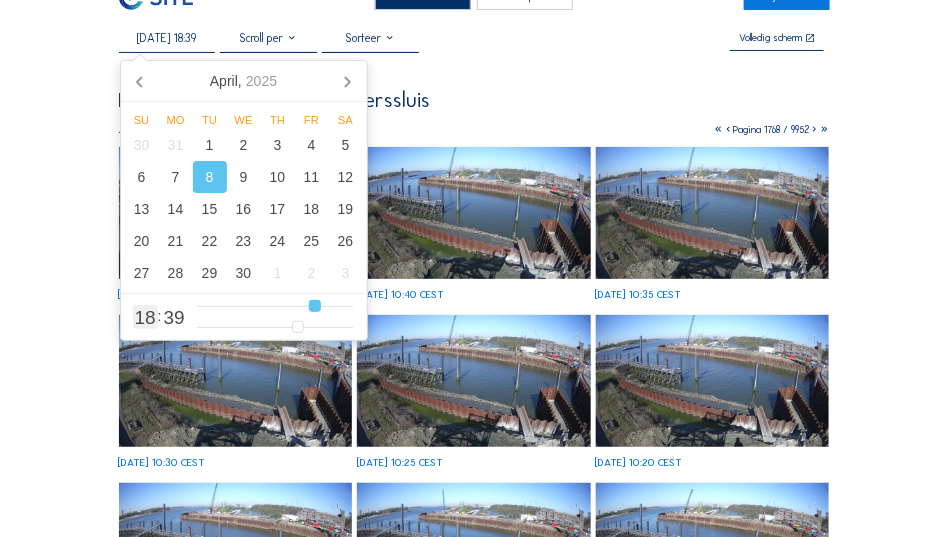 type on "[DATE] 19:39" 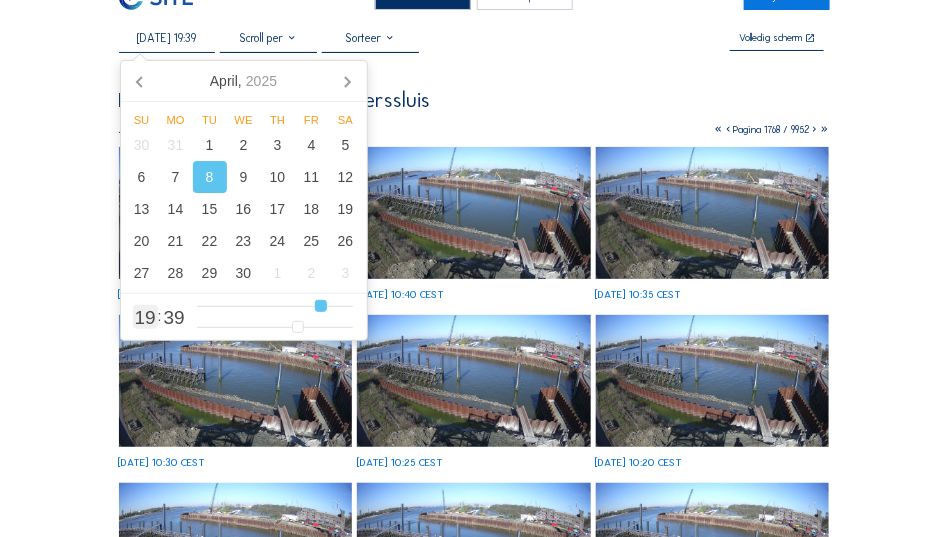 type on "[DATE] 18:39" 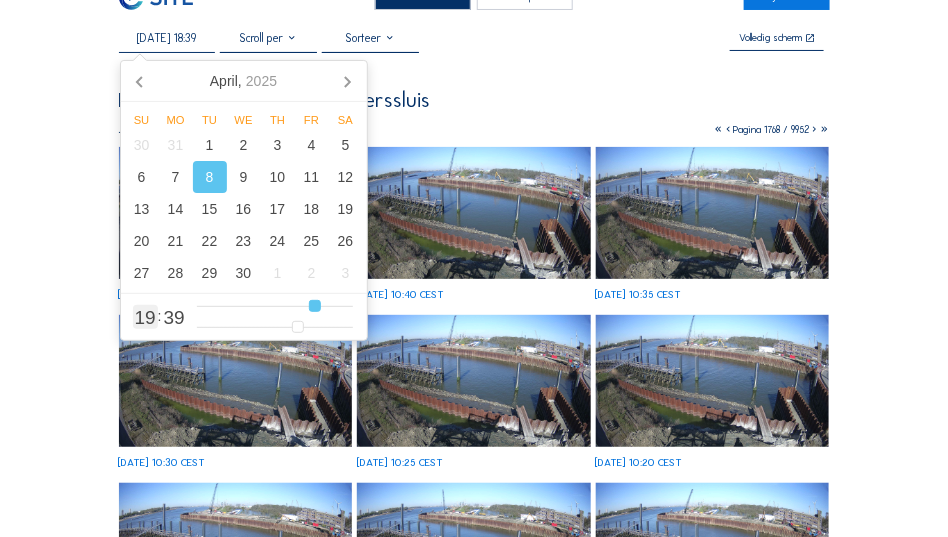 type on "[DATE] 17:39" 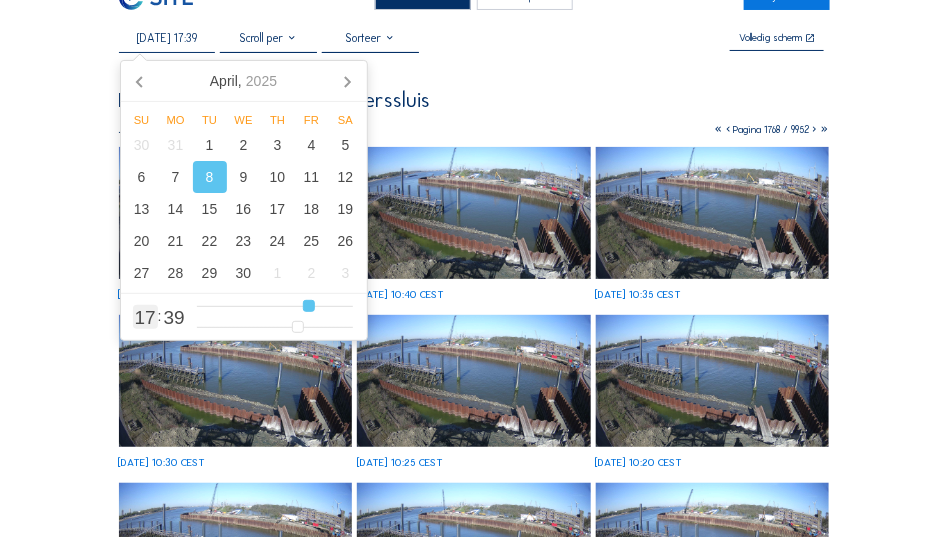 type on "[DATE] 16:39" 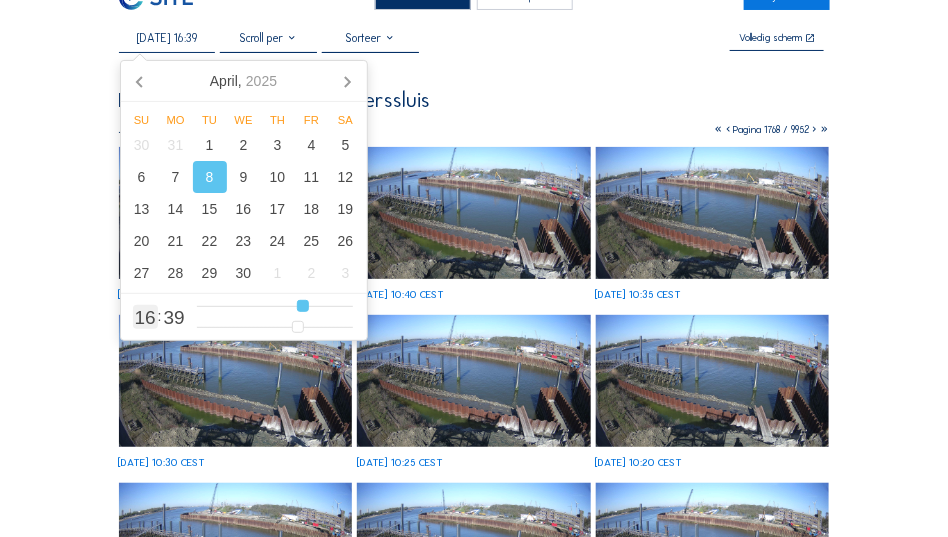 drag, startPoint x: 252, startPoint y: 314, endPoint x: 303, endPoint y: 315, distance: 51.009804 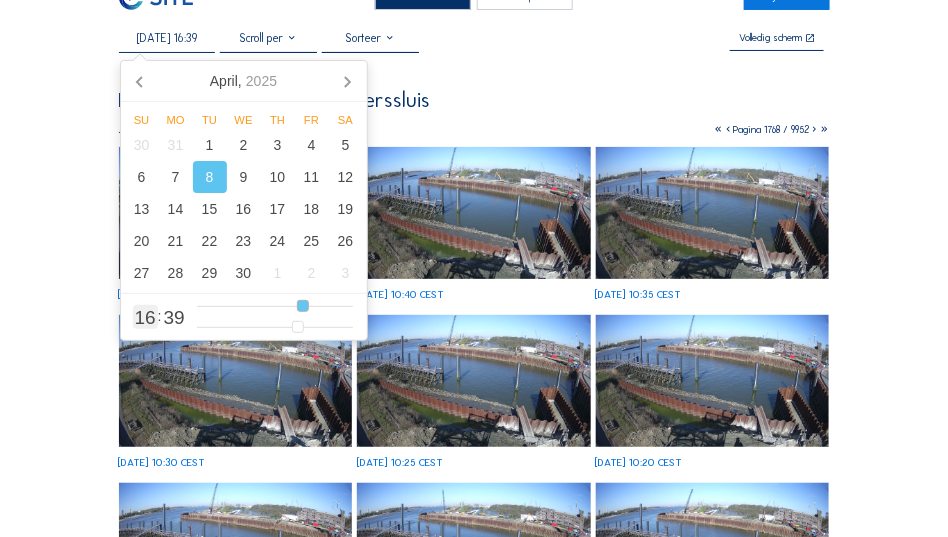 click at bounding box center [275, 306] 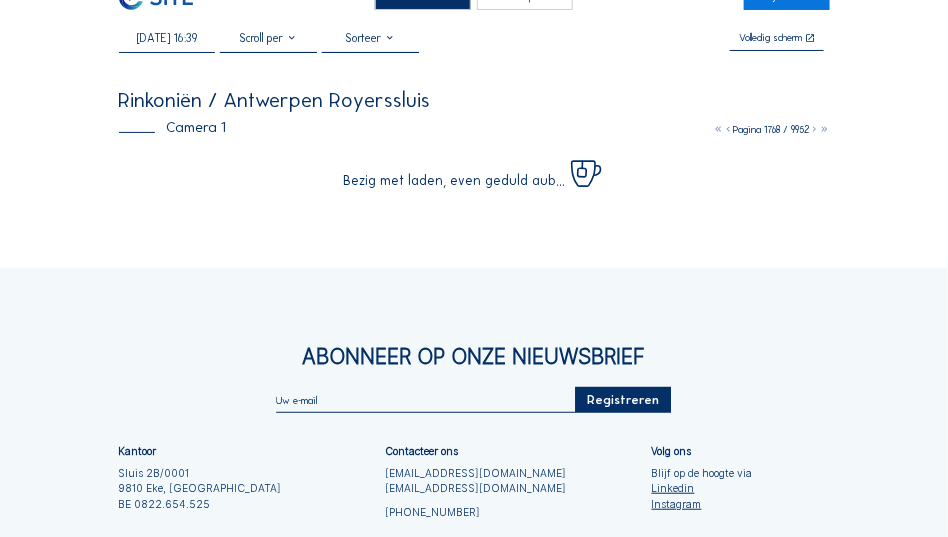 click on "[DATE] 16:39 Volledig [PERSON_NAME] Rinkoniën / Antwerpen Royerssluis Camera 1   Pagina 1768 / 9952  Bezig met laden, even geduld aub..." at bounding box center [474, 109] 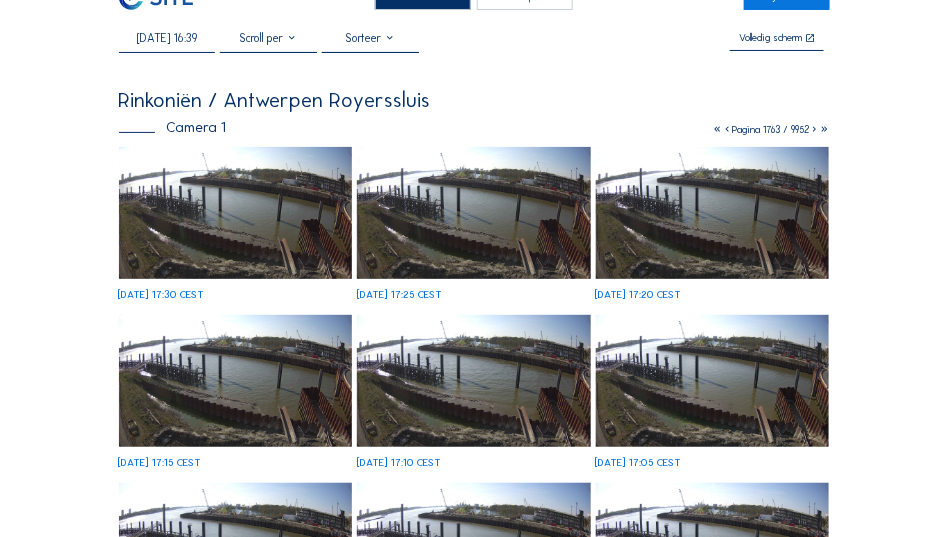 click at bounding box center (474, 213) 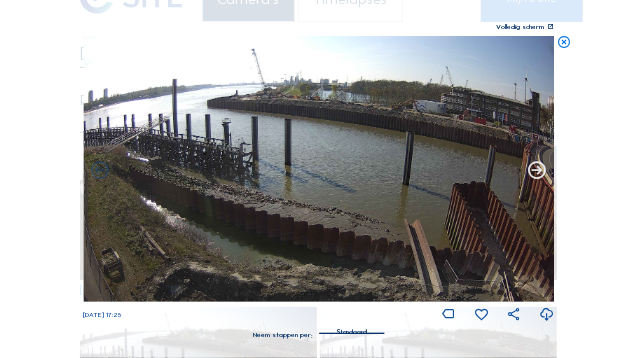 click at bounding box center (537, 171) 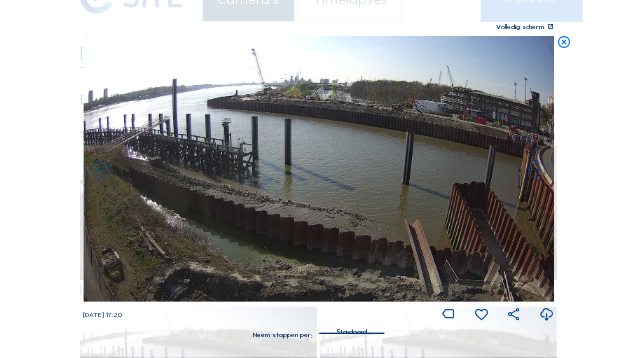 click at bounding box center (564, 43) 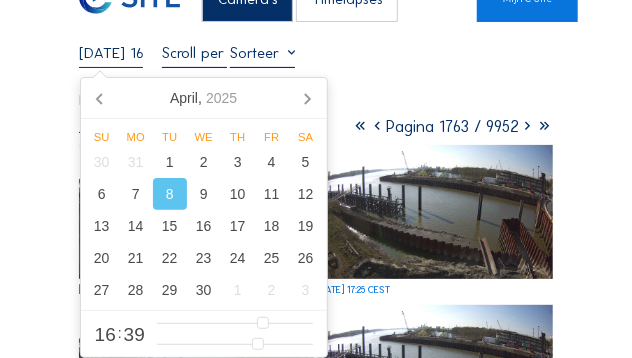 click on "[DATE] 16:39" at bounding box center [111, 52] 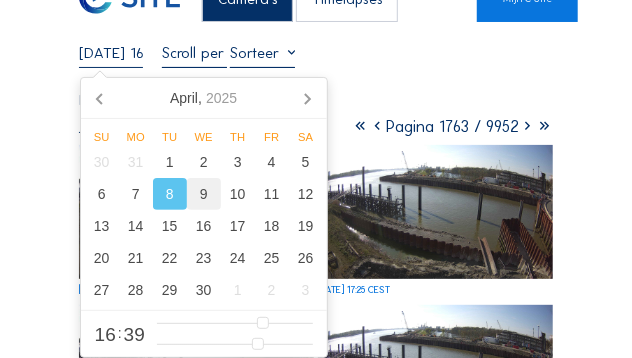 click on "9" at bounding box center (204, 194) 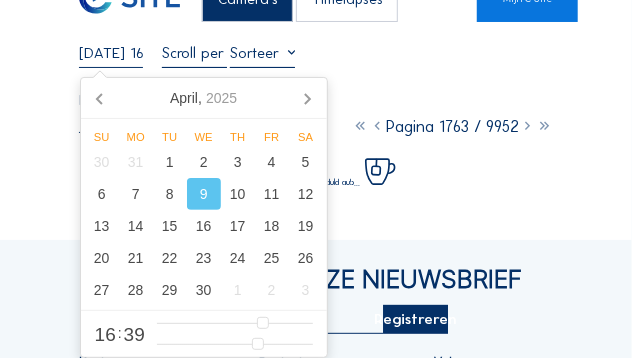 click on "[DATE] 16:39 Volledig [PERSON_NAME] Rinkoniën / Antwerpen Royerssluis Camera 1   Pagina 1763 / 9952  Bezig met laden, even geduld aub..." at bounding box center (316, 114) 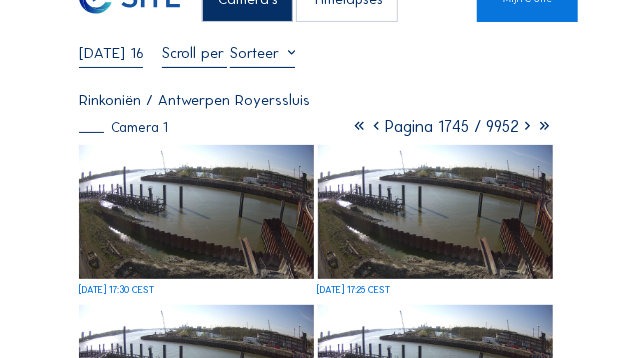 click at bounding box center [196, 211] 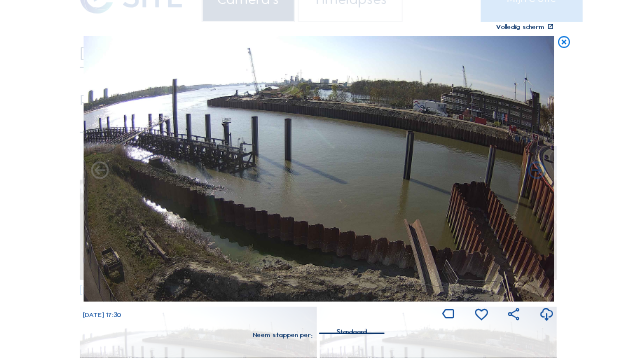 click at bounding box center (564, 43) 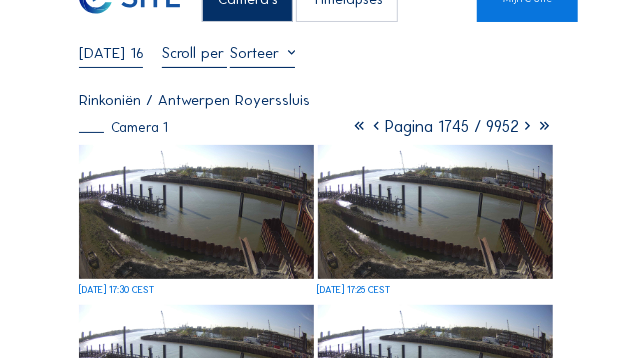 click on "[DATE] 16:39" at bounding box center [111, 52] 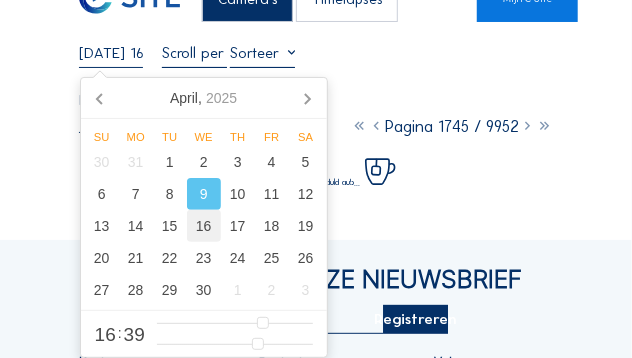 click on "16" at bounding box center (204, 226) 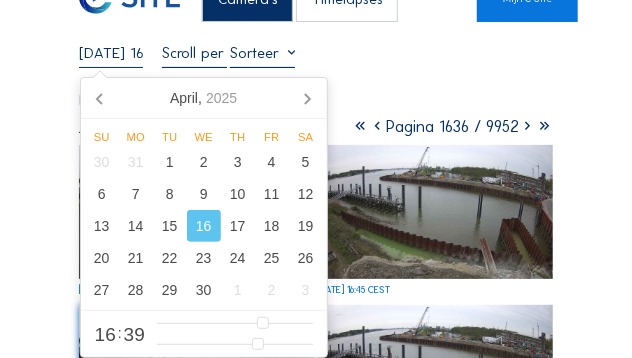 click on "[DATE] 16:39 Volledig [PERSON_NAME] Rinkoniën / [GEOGRAPHIC_DATA] [GEOGRAPHIC_DATA] Camera 1   Pagina 1636 / 9952   [DATE] 16:50 CEST  [DATE] 16:45 CEST  [DATE] 16:40 CEST  [DATE] 16:35 CEST  [DATE] 16:30 CEST  [DATE] 16:25 CEST  [DATE] 16:20 CEST  [DATE] 16:15 CEST  [DATE] 16:10 CEST  [DATE] 16:05 CEST  [DATE] 16:00 CEST  [DATE] 15:55 CEST  [DATE] 15:50 CEST  [DATE] 15:45 CEST  [DATE] 15:40 CEST  [DATE] 15:35 CEST" at bounding box center [316, 728] 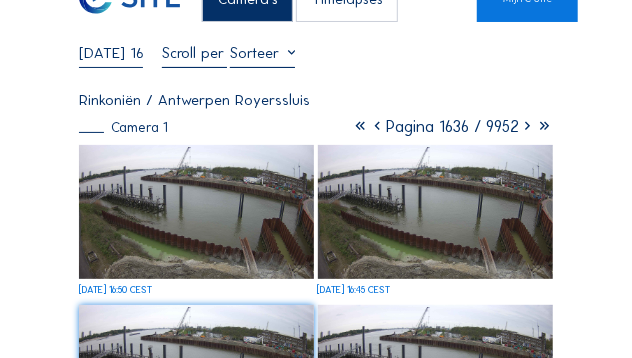 click at bounding box center [435, 211] 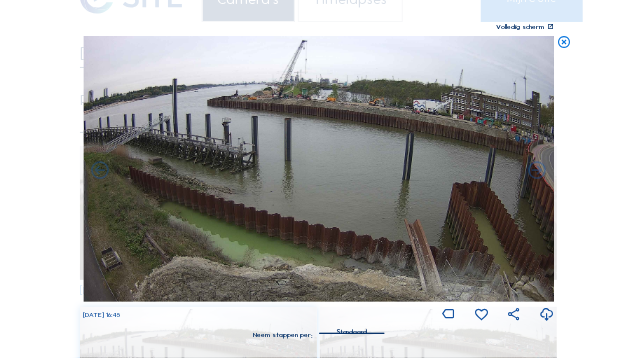 click at bounding box center (564, 43) 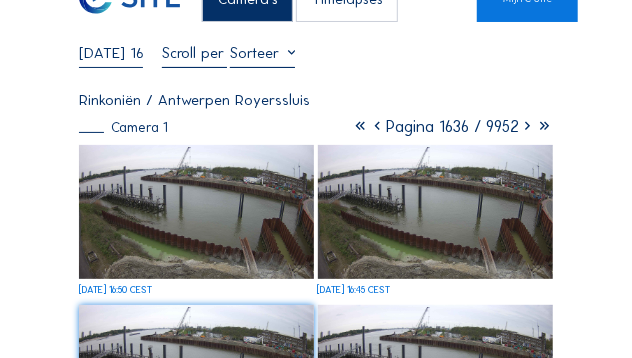 click on "[DATE] 16:39" at bounding box center [111, 52] 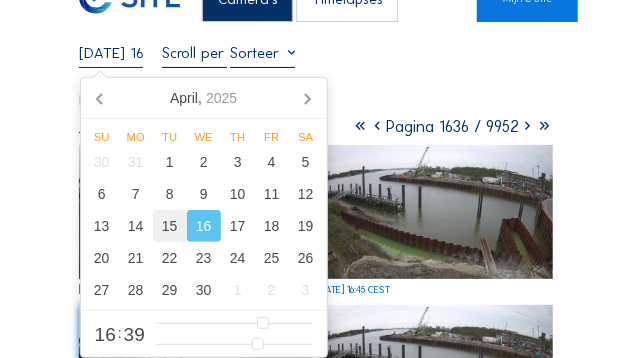click on "15" at bounding box center (170, 226) 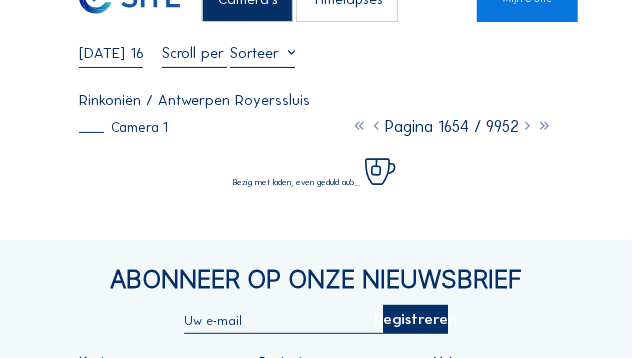 click on "[DATE] 16:39 Volledig [PERSON_NAME]" at bounding box center [316, 55] 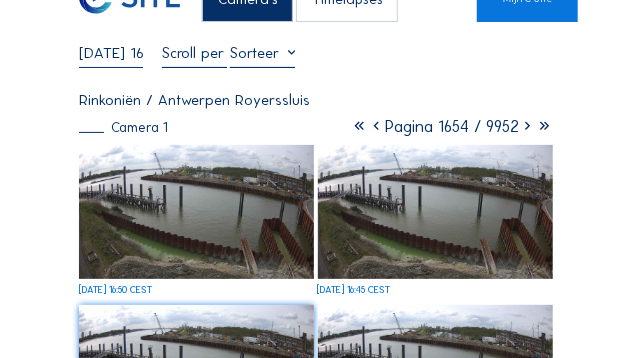click at bounding box center (435, 211) 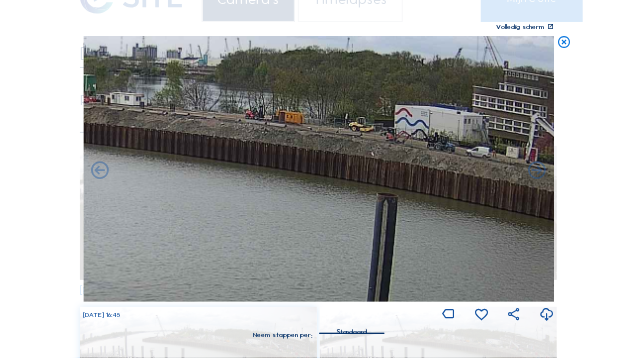 drag, startPoint x: 474, startPoint y: 133, endPoint x: 197, endPoint y: 136, distance: 277.01624 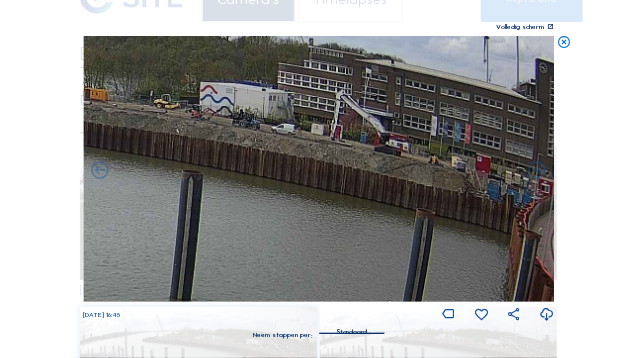 drag, startPoint x: 509, startPoint y: 169, endPoint x: 297, endPoint y: 140, distance: 213.9743 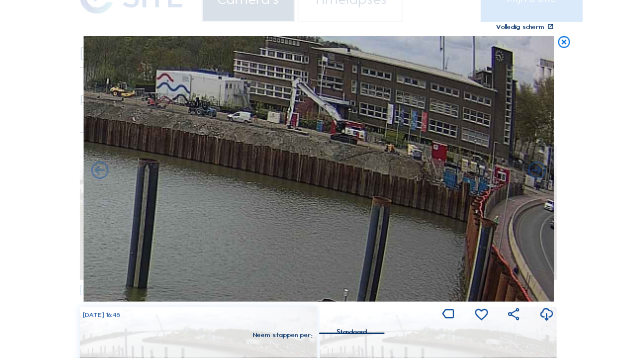drag, startPoint x: 364, startPoint y: 150, endPoint x: 315, endPoint y: 146, distance: 49.162994 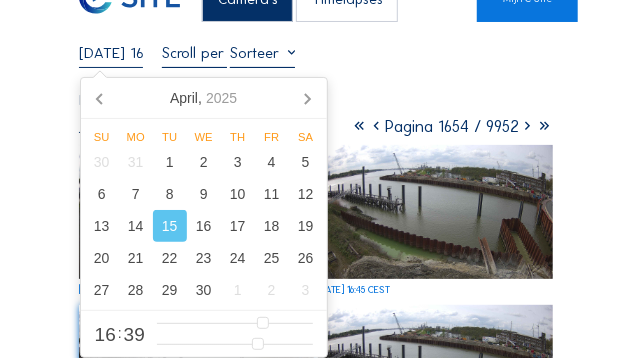 click on "[DATE] 16:39" at bounding box center [111, 52] 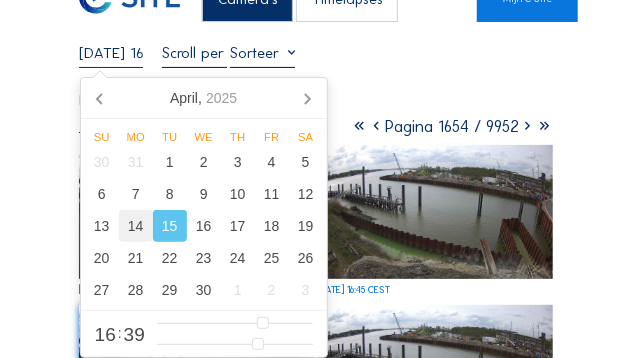 click on "14" at bounding box center [136, 226] 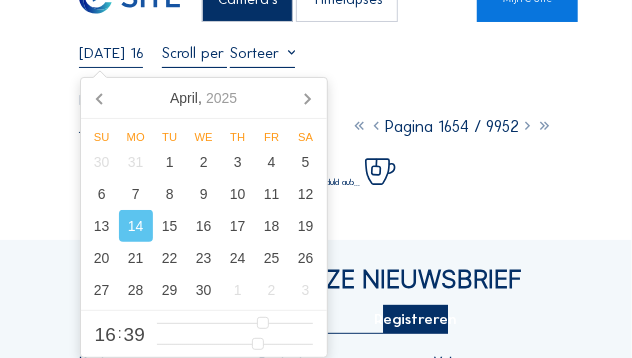 click on "Rinkoniën / Antwerpen Royerssluis" at bounding box center (316, 99) 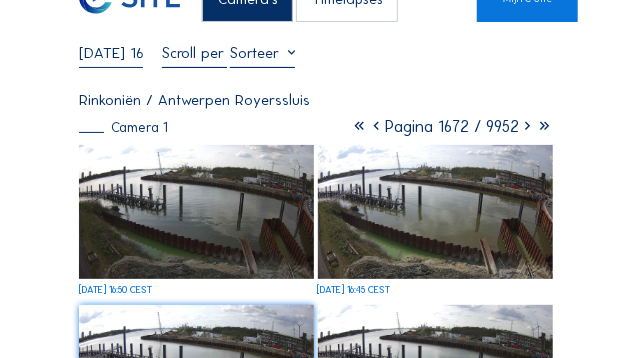 click at bounding box center (196, 211) 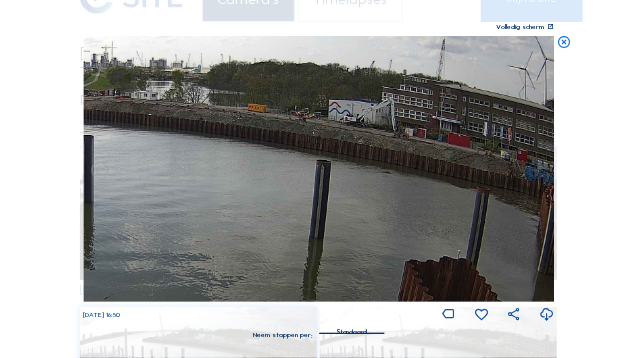 drag, startPoint x: 473, startPoint y: 108, endPoint x: 486, endPoint y: 140, distance: 34.539833 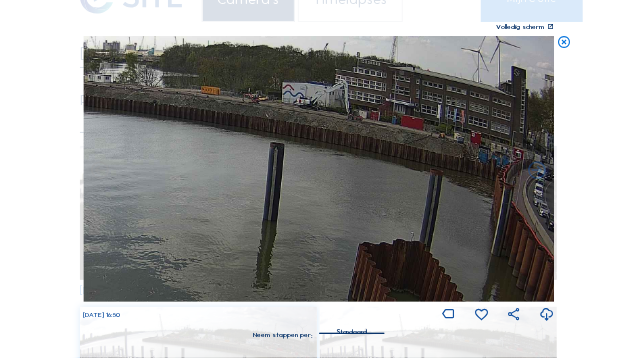 drag, startPoint x: 365, startPoint y: 142, endPoint x: 139, endPoint y: 125, distance: 226.63847 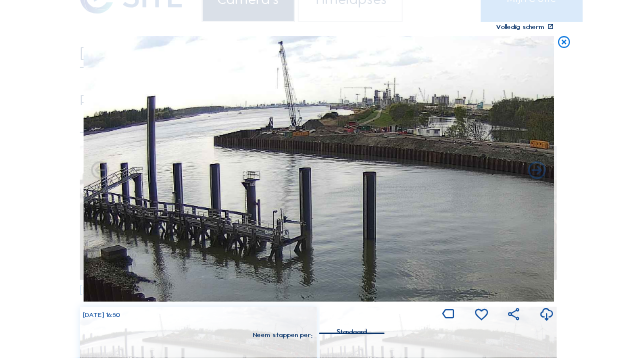 drag, startPoint x: 188, startPoint y: 102, endPoint x: 517, endPoint y: 156, distance: 333.40216 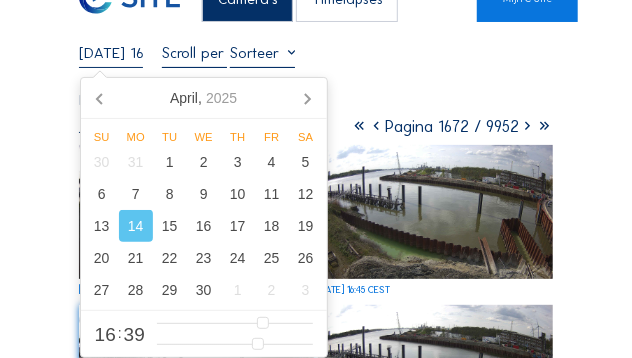 click on "[DATE] 16:39" at bounding box center (111, 52) 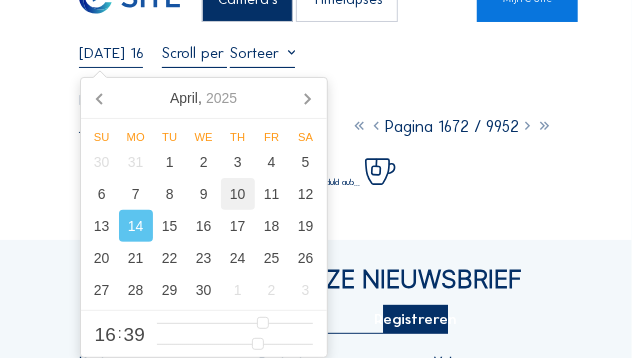 click on "10" at bounding box center [238, 194] 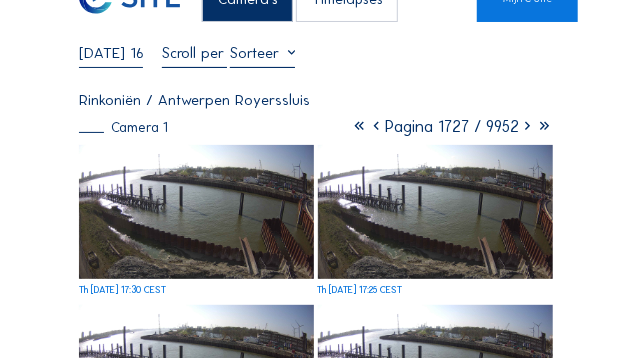 click on "[DATE] 16:39 Volledig [PERSON_NAME] Rinkoniën / [GEOGRAPHIC_DATA] [GEOGRAPHIC_DATA] Camera 1   Pagina 1727 / 9952   Th [DATE] 17:30 CEST  Th [DATE] 17:25 CEST  Th [DATE] 17:20 CEST  Th [DATE] 17:15 CEST  Th [DATE] 17:10 CEST  Th [DATE] 17:05 CEST  Th [DATE] 17:00 CEST  Th [DATE] 16:55 CEST  Th [DATE] 16:50 CEST  Th [DATE] 16:45 CEST  Th [DATE] 16:40 CEST  Th [DATE] 16:35 CEST  Th [DATE] 16:30 CEST  Th [DATE] 16:25 CEST  Th [DATE] 16:20 CEST  Th [DATE] 16:15 CEST" at bounding box center [316, 728] 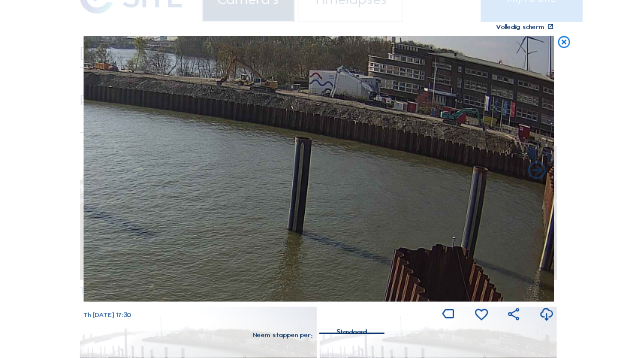 click at bounding box center [564, 43] 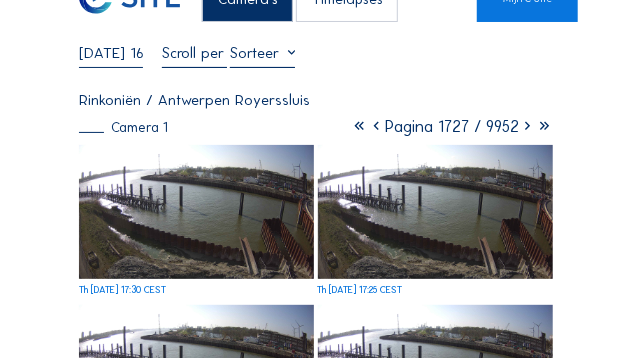 click on "[DATE] 16:39" at bounding box center (111, 52) 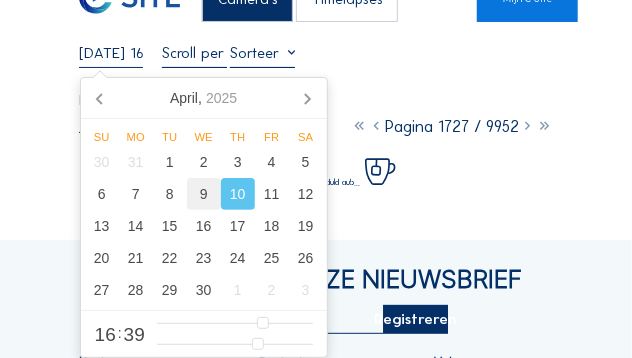 click on "9" at bounding box center [204, 194] 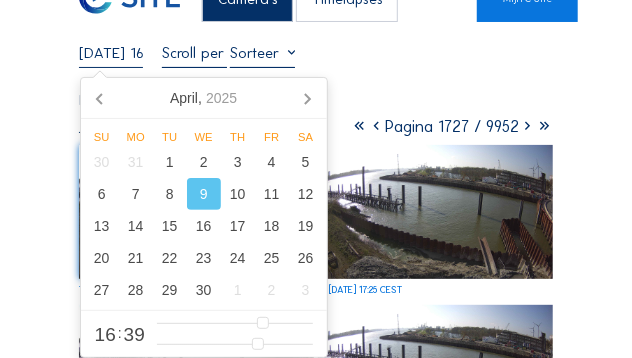 click on "[DATE] 16:39 Volledig [PERSON_NAME]" at bounding box center [316, 55] 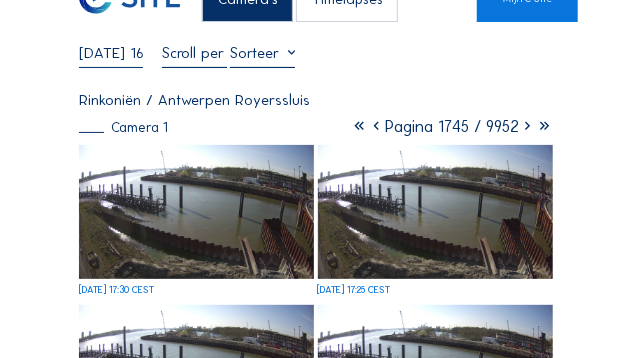 click at bounding box center [196, 211] 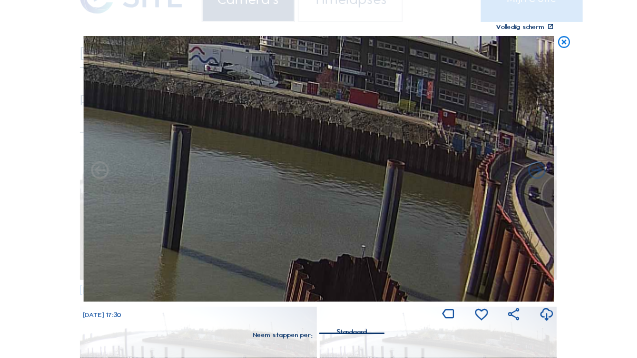 drag, startPoint x: 488, startPoint y: 130, endPoint x: 308, endPoint y: 100, distance: 182.48288 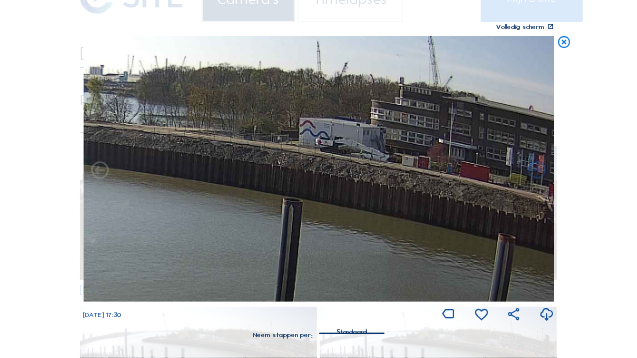 drag, startPoint x: 200, startPoint y: 86, endPoint x: 331, endPoint y: 171, distance: 156.16017 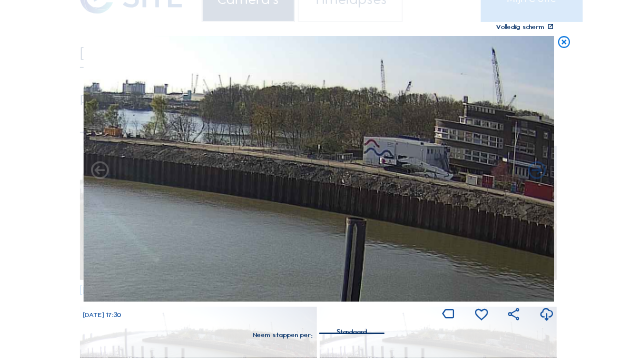 drag, startPoint x: 284, startPoint y: 166, endPoint x: 268, endPoint y: 165, distance: 16.03122 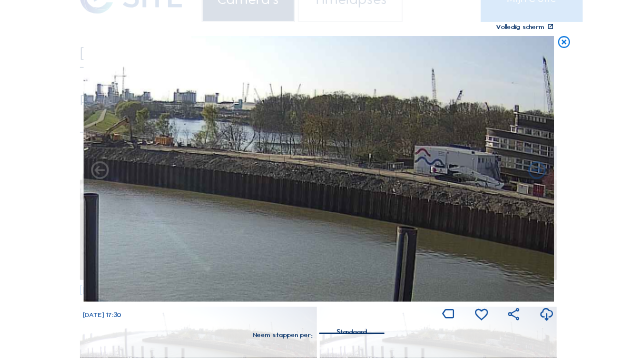 click at bounding box center (318, 169) 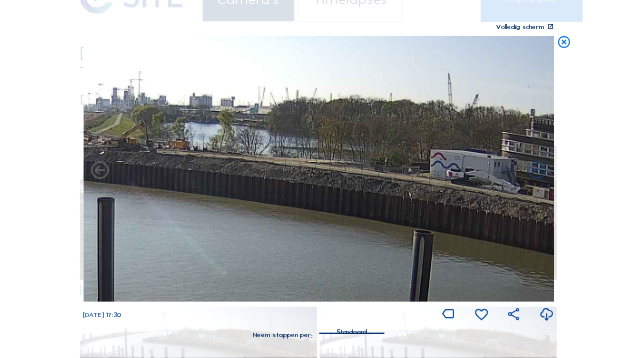 click at bounding box center (318, 169) 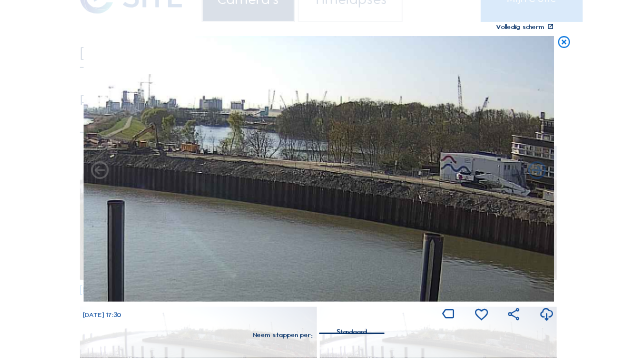 click at bounding box center [318, 169] 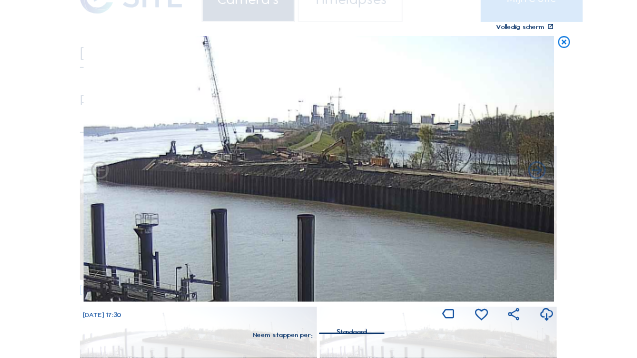 drag, startPoint x: 267, startPoint y: 171, endPoint x: 399, endPoint y: 174, distance: 132.03409 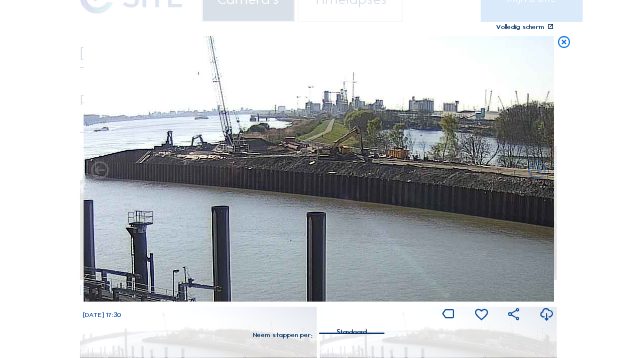 click at bounding box center (564, 43) 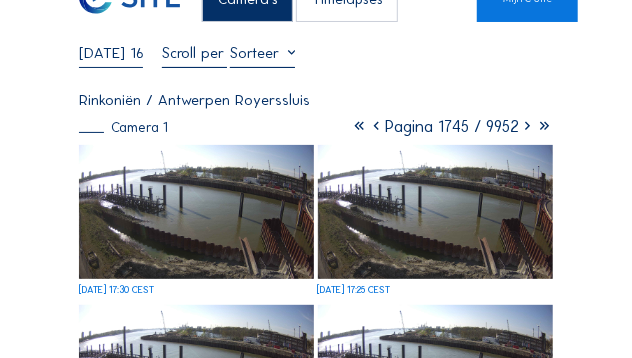 click on "[DATE] 16:39" at bounding box center (111, 52) 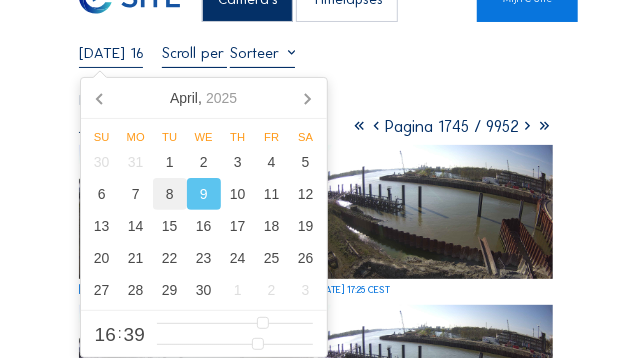 click on "8" at bounding box center (170, 194) 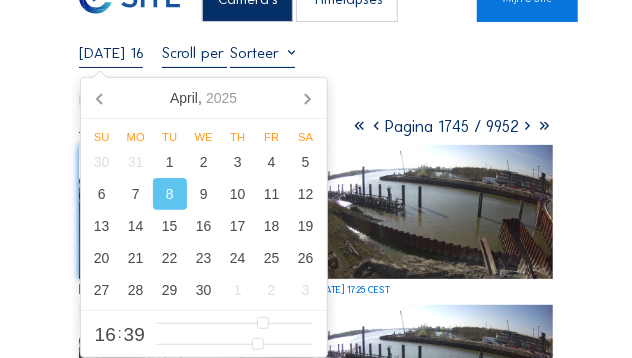 click on "[DATE] 16:39 Volledig [PERSON_NAME]" at bounding box center [316, 55] 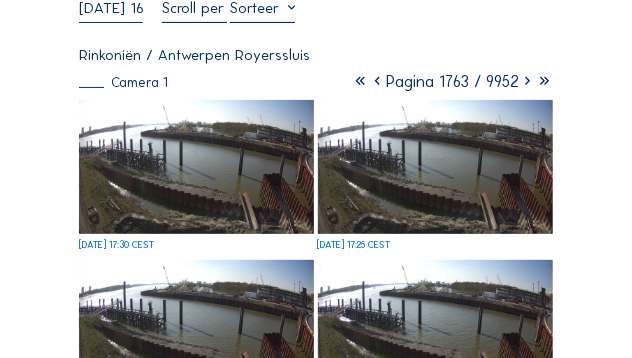 scroll, scrollTop: 73, scrollLeft: 0, axis: vertical 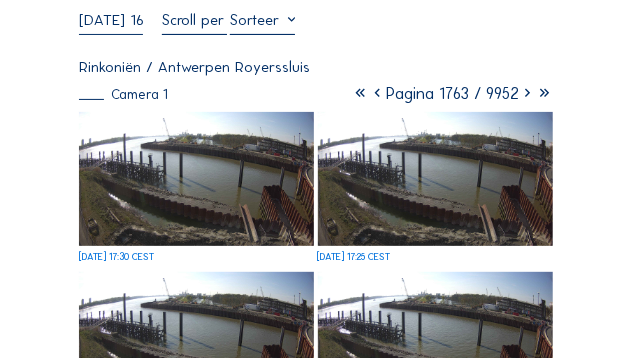 click at bounding box center (435, 178) 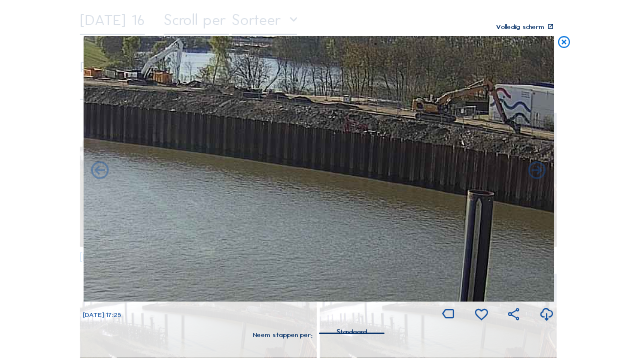 drag, startPoint x: 460, startPoint y: 154, endPoint x: 173, endPoint y: 116, distance: 289.50476 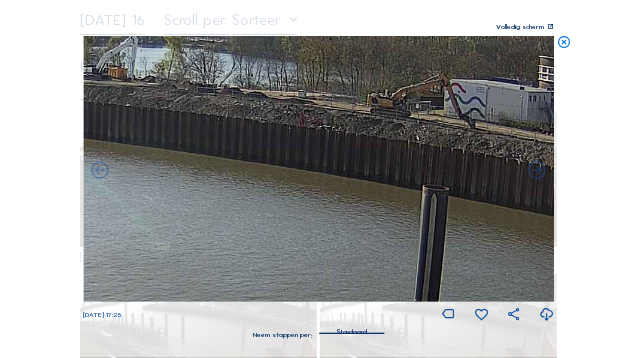 drag, startPoint x: 458, startPoint y: 154, endPoint x: 374, endPoint y: 129, distance: 87.64131 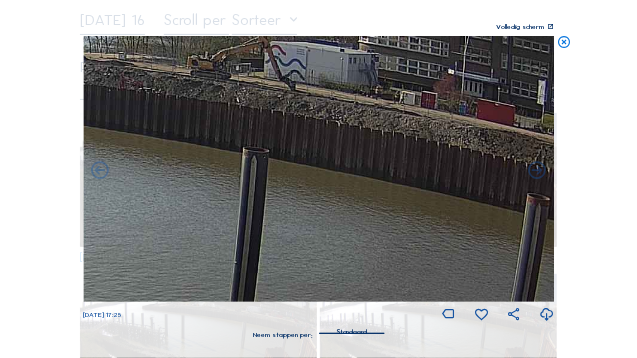 drag, startPoint x: 407, startPoint y: 139, endPoint x: 368, endPoint y: 131, distance: 39.812057 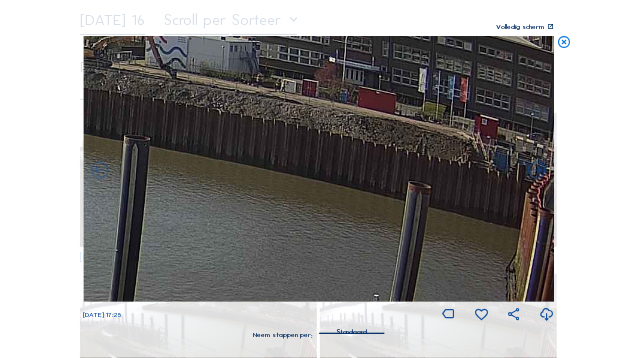 drag, startPoint x: 277, startPoint y: 131, endPoint x: 267, endPoint y: 130, distance: 10.049875 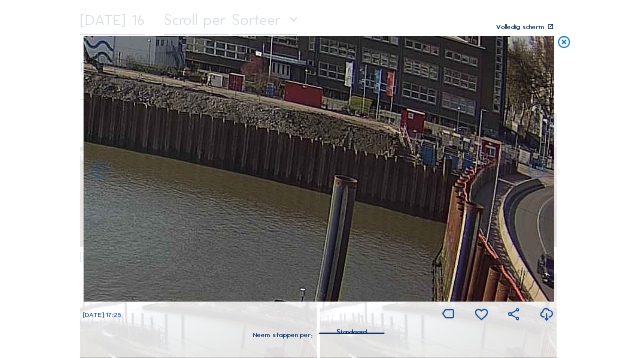 click at bounding box center (318, 169) 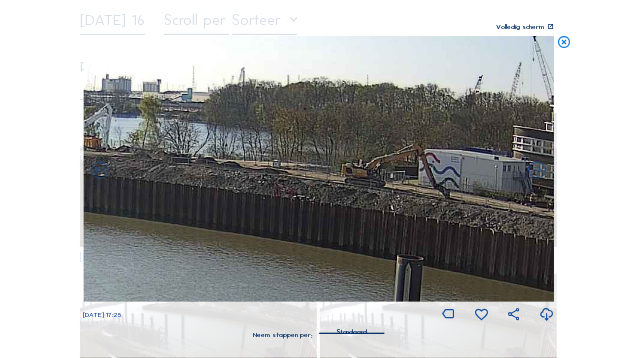 drag, startPoint x: 238, startPoint y: 110, endPoint x: 573, endPoint y: 238, distance: 358.62097 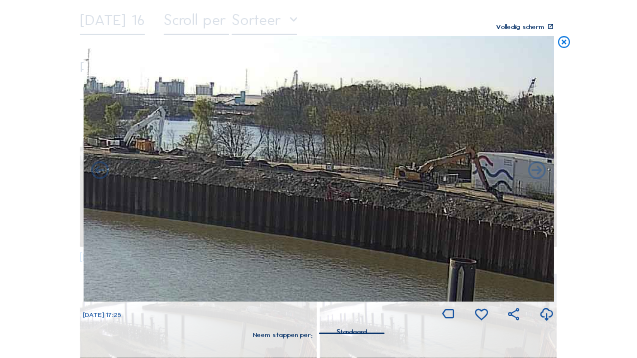 drag, startPoint x: 366, startPoint y: 203, endPoint x: 397, endPoint y: 205, distance: 31.06445 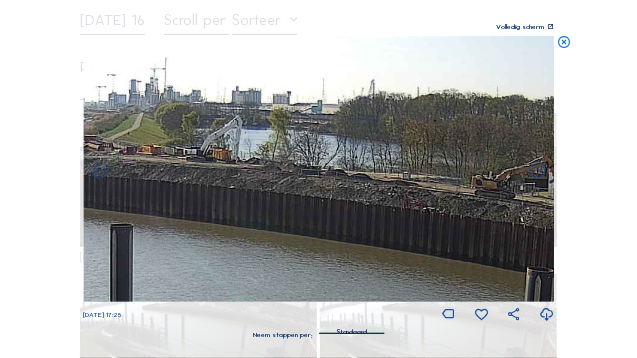 drag, startPoint x: 347, startPoint y: 195, endPoint x: 363, endPoint y: 196, distance: 16.03122 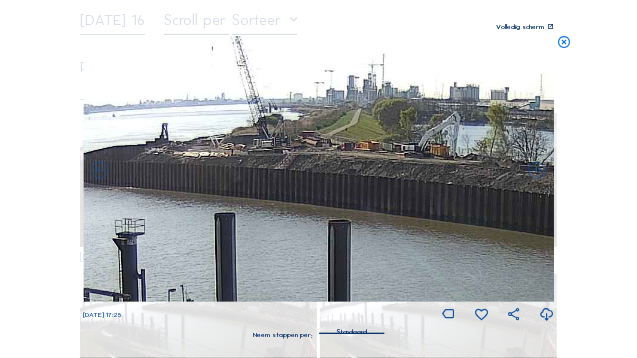 drag, startPoint x: 319, startPoint y: 188, endPoint x: 526, endPoint y: 182, distance: 207.08694 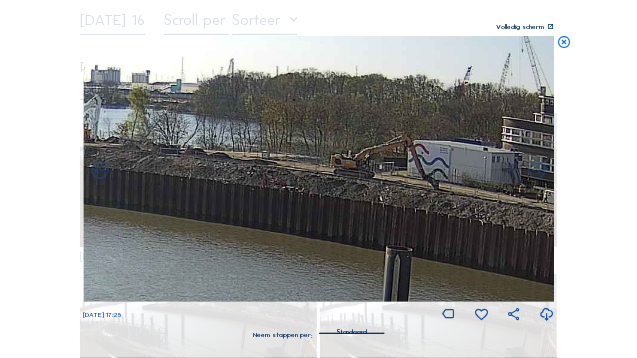 drag, startPoint x: 478, startPoint y: 188, endPoint x: 140, endPoint y: 168, distance: 338.5912 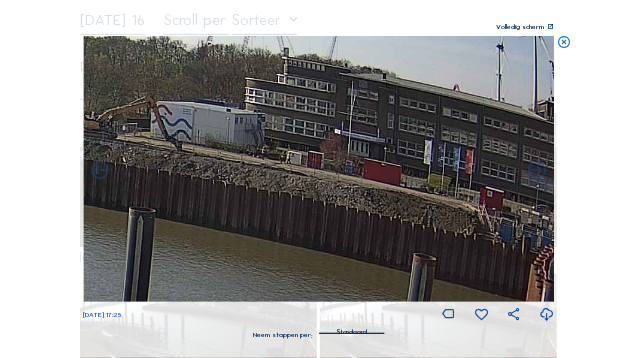 drag, startPoint x: 516, startPoint y: 213, endPoint x: 249, endPoint y: 172, distance: 270.1296 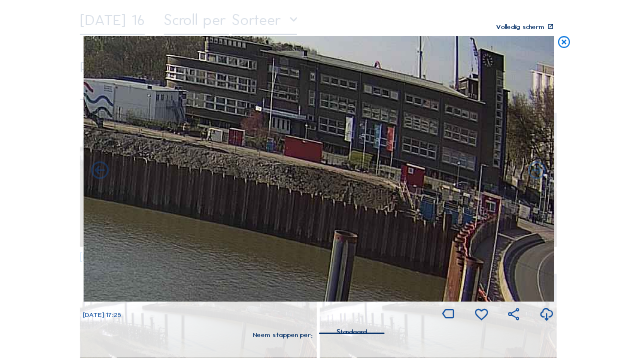drag, startPoint x: 365, startPoint y: 197, endPoint x: 296, endPoint y: 182, distance: 70.61161 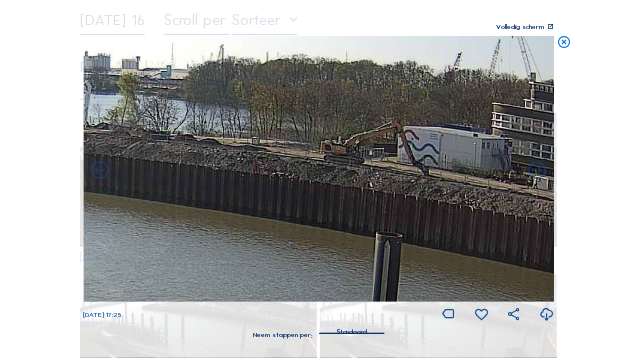 drag, startPoint x: 305, startPoint y: 153, endPoint x: 594, endPoint y: 195, distance: 292.03595 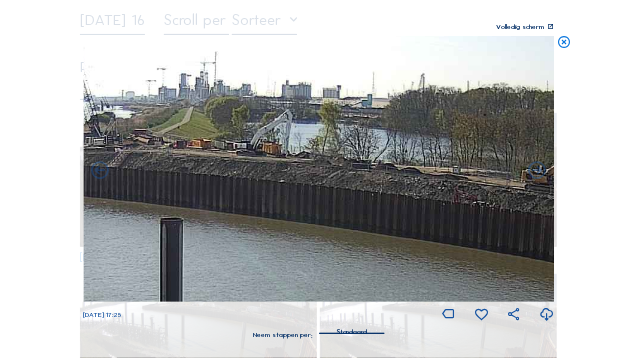 drag, startPoint x: 342, startPoint y: 158, endPoint x: 543, endPoint y: 186, distance: 202.94087 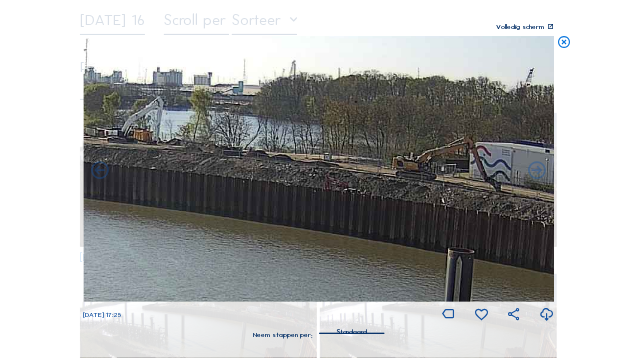drag, startPoint x: 418, startPoint y: 183, endPoint x: 229, endPoint y: 171, distance: 189.38057 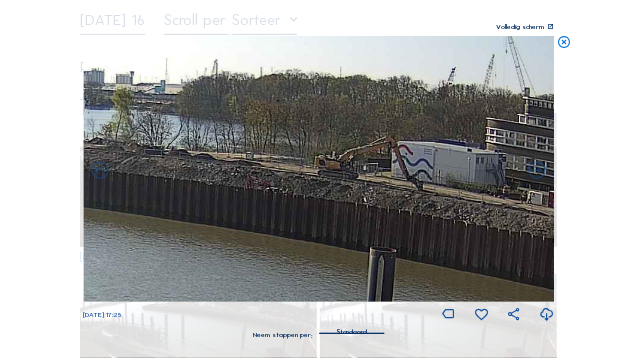 drag, startPoint x: 353, startPoint y: 180, endPoint x: 385, endPoint y: 182, distance: 32.06244 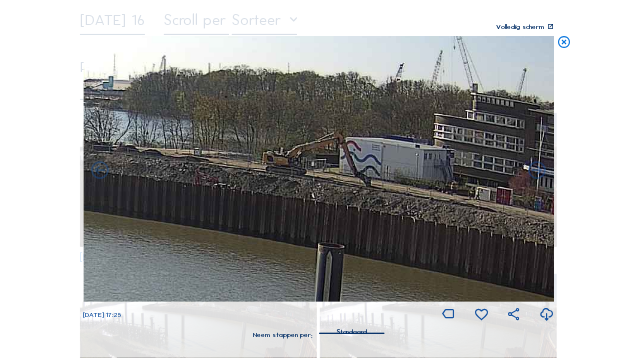 drag, startPoint x: 351, startPoint y: 179, endPoint x: 337, endPoint y: 179, distance: 14 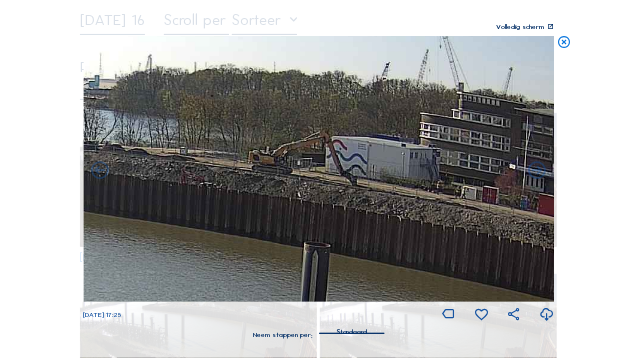 click at bounding box center (564, 43) 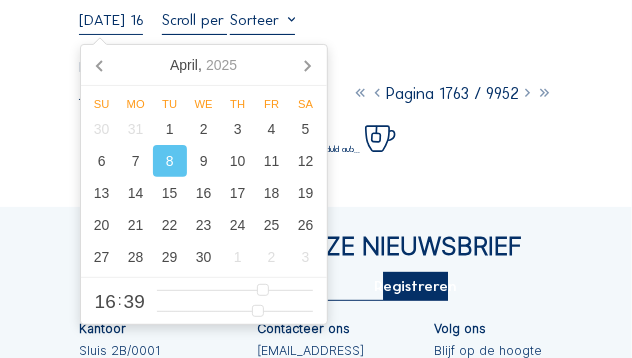 click on "[DATE] 16:39" at bounding box center (111, 19) 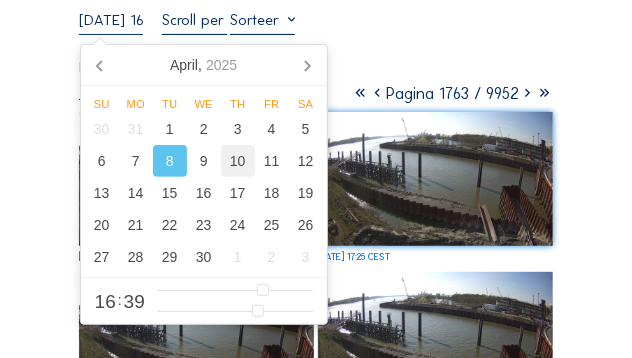 click on "10" at bounding box center (238, 161) 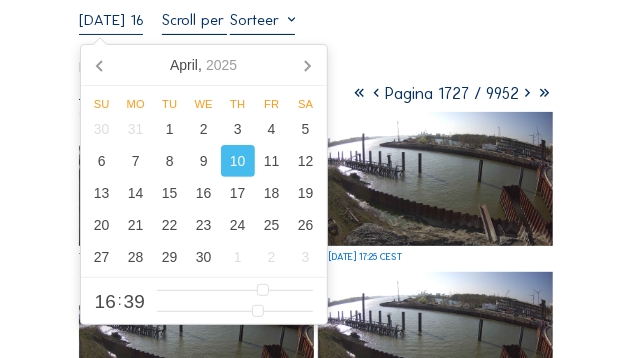 click on "10" at bounding box center (238, 161) 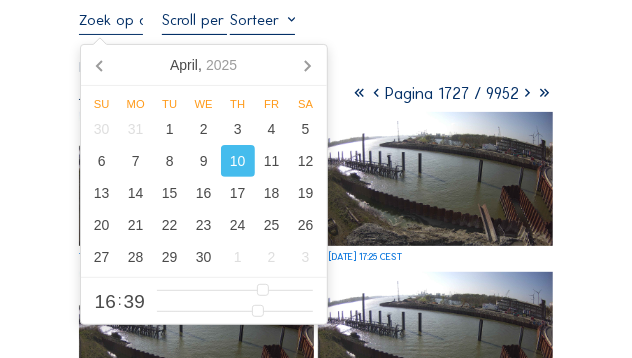 scroll, scrollTop: 0, scrollLeft: 0, axis: both 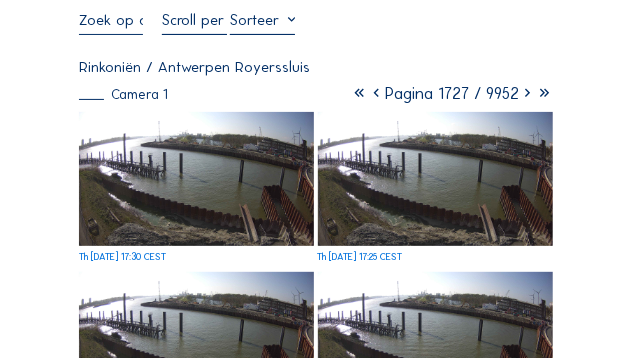 click at bounding box center (435, 178) 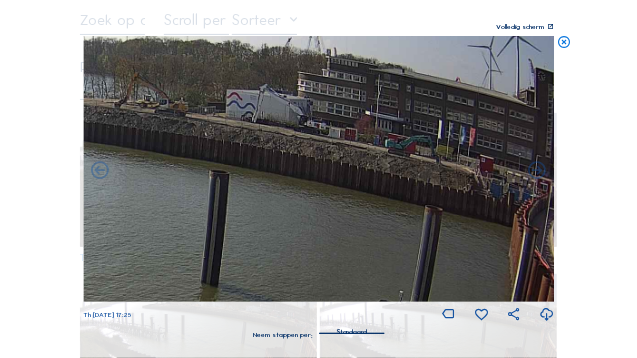 drag, startPoint x: 227, startPoint y: 94, endPoint x: 187, endPoint y: 124, distance: 50 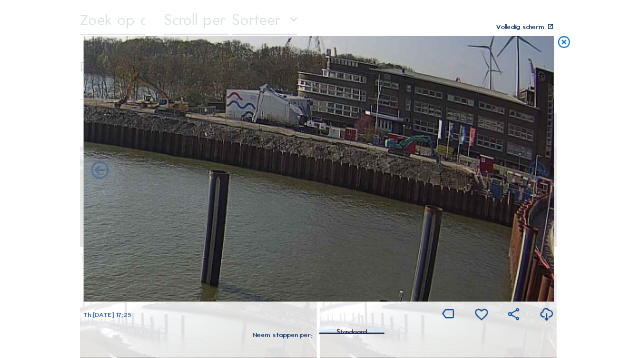 click at bounding box center (318, 169) 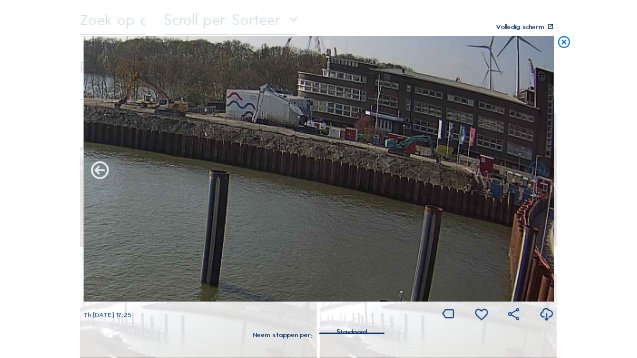 click at bounding box center [99, 171] 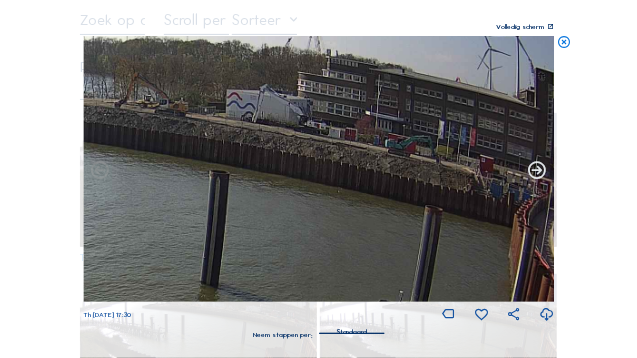 click at bounding box center (537, 171) 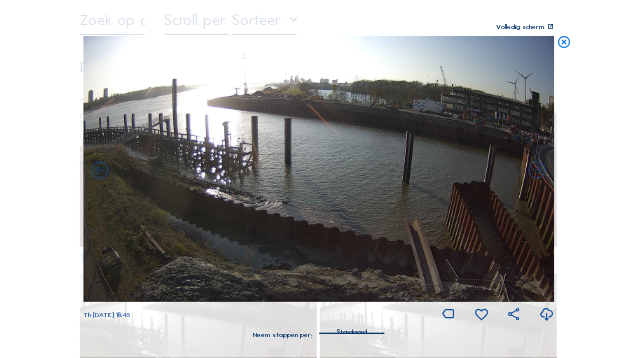click on "Scroll om door de tijd te reizen | Druk op de 'Alt'-[PERSON_NAME] + scroll om te Zoomen | Klik en Sleep om te navigeren  Volledig [PERSON_NAME] Th [DATE] 18:45  Neem stappen per:   Standaard" at bounding box center [318, 179] 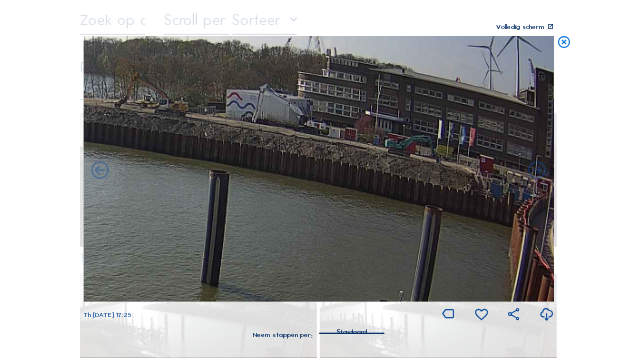click at bounding box center [537, 171] 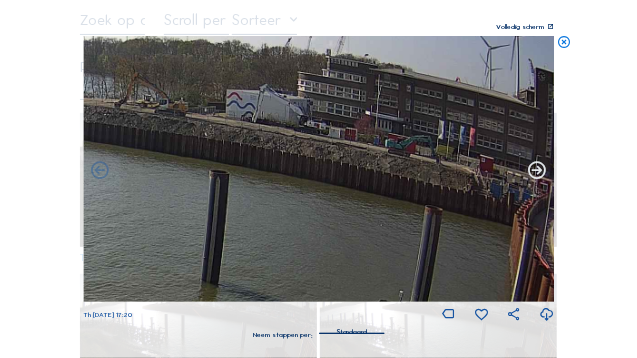 click at bounding box center [537, 171] 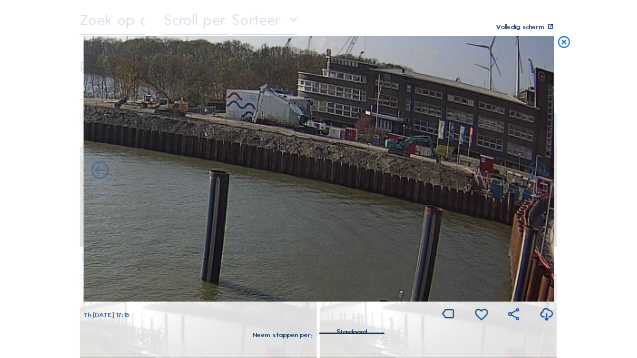 click at bounding box center (537, 171) 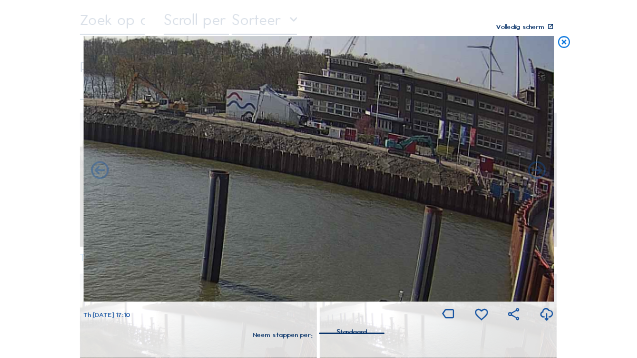click at bounding box center [537, 171] 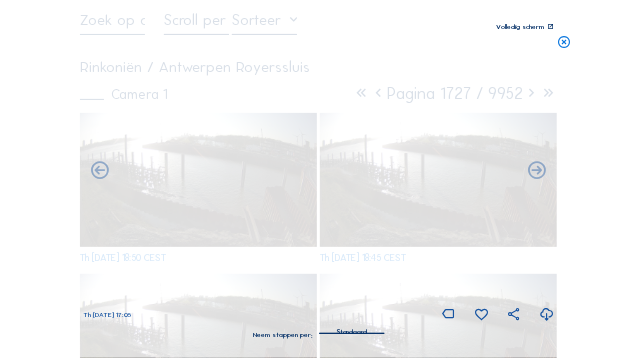 click at bounding box center [537, 171] 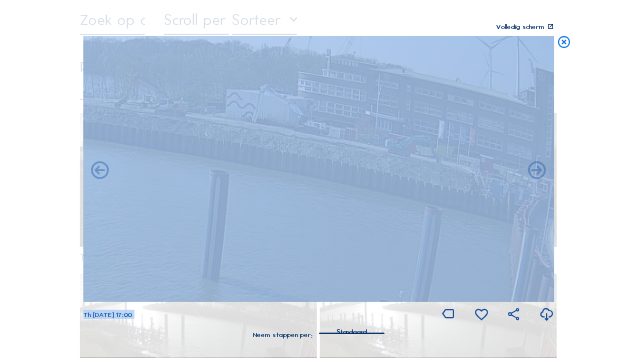 click at bounding box center [537, 171] 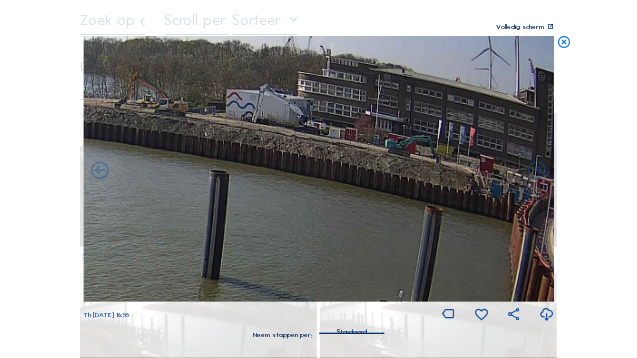 click at bounding box center (537, 171) 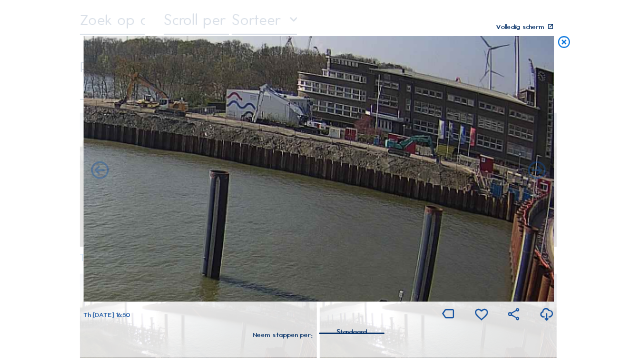 click at bounding box center [537, 171] 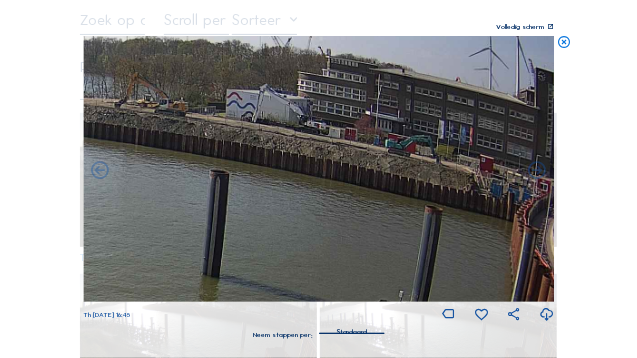 click at bounding box center (537, 171) 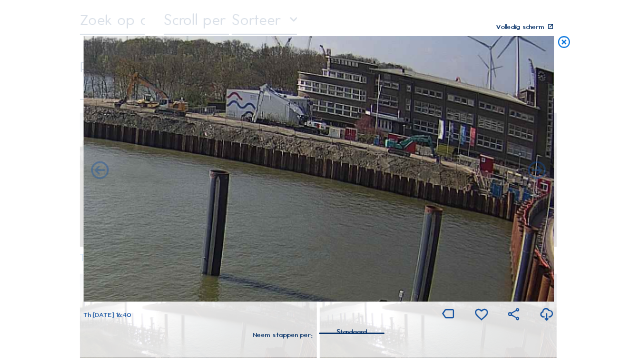 click at bounding box center [537, 171] 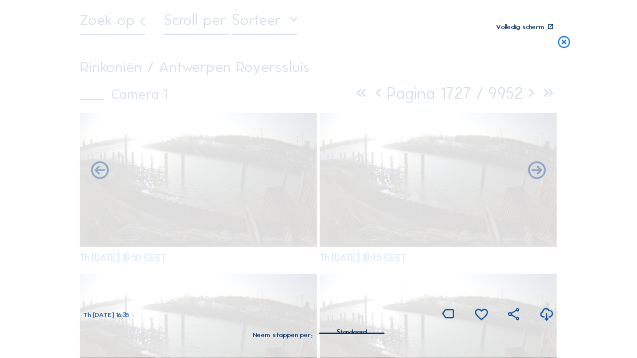 click at bounding box center (537, 171) 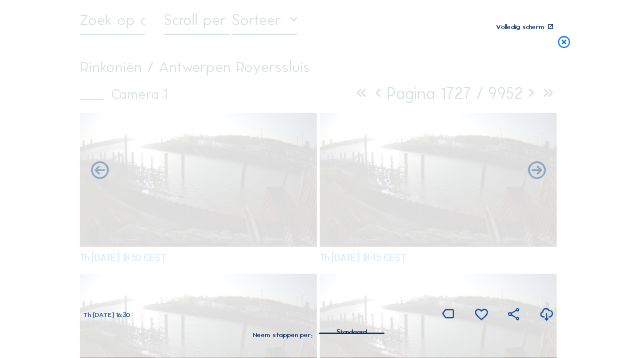 click at bounding box center (537, 171) 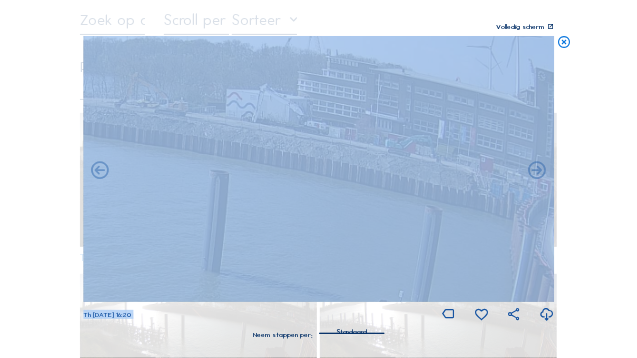 click at bounding box center (537, 171) 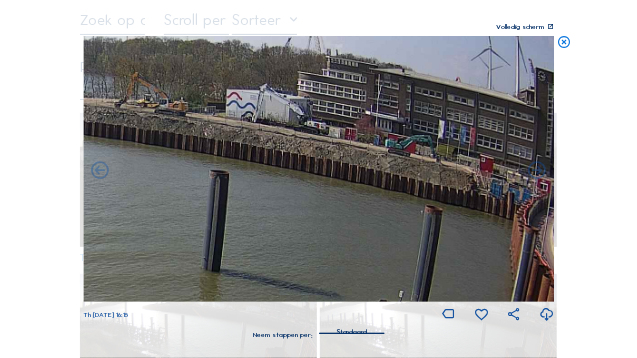 click at bounding box center (564, 43) 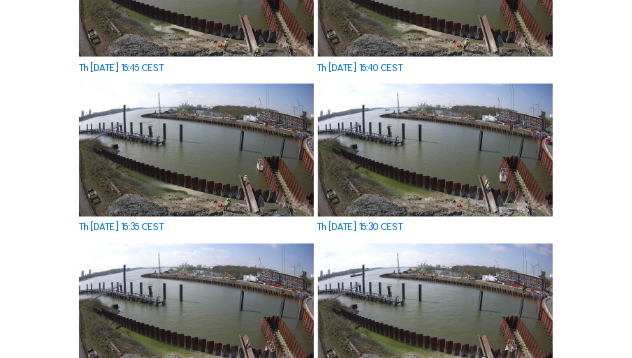 scroll, scrollTop: 744, scrollLeft: 0, axis: vertical 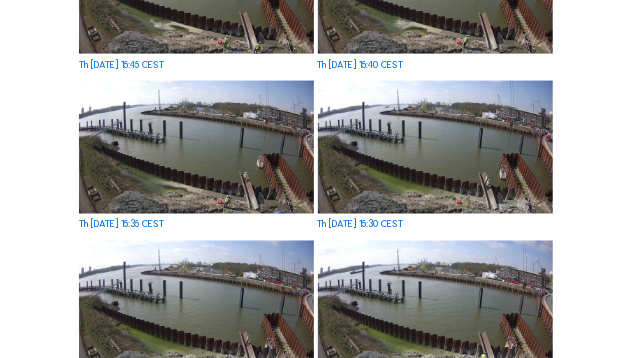 click at bounding box center (196, 307) 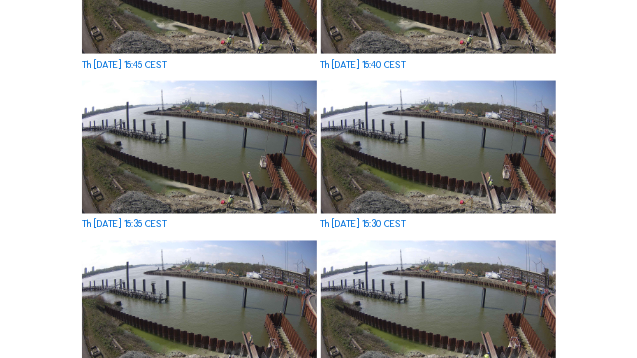 scroll, scrollTop: 748, scrollLeft: 0, axis: vertical 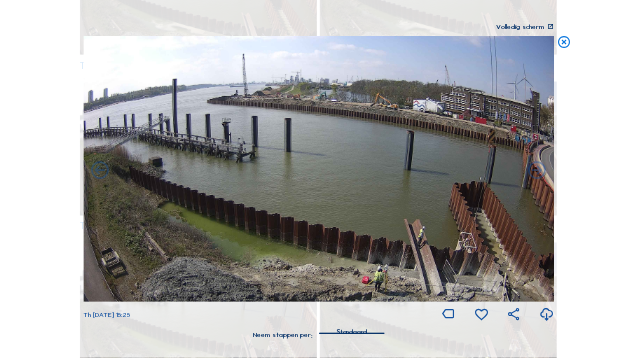 click at bounding box center (564, 43) 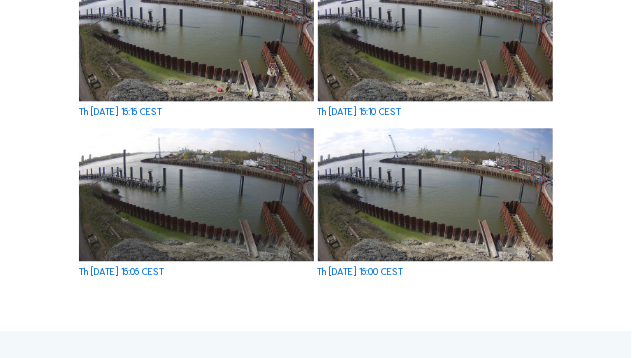 scroll, scrollTop: 1177, scrollLeft: 0, axis: vertical 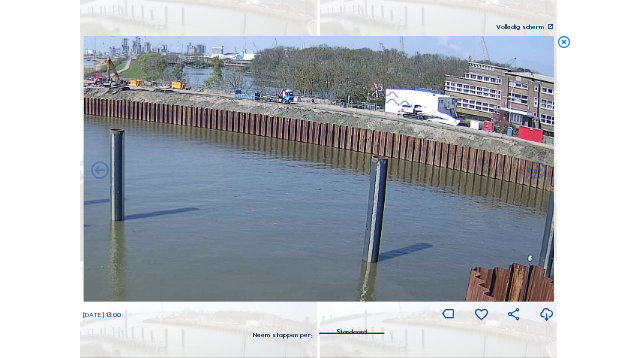 drag, startPoint x: 486, startPoint y: 127, endPoint x: 271, endPoint y: 102, distance: 216.44861 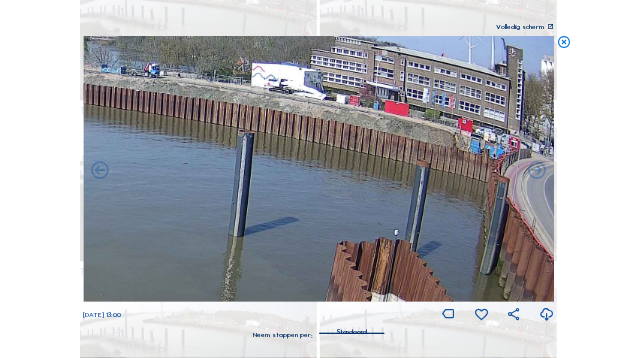 drag, startPoint x: 466, startPoint y: 130, endPoint x: 282, endPoint y: 105, distance: 185.6906 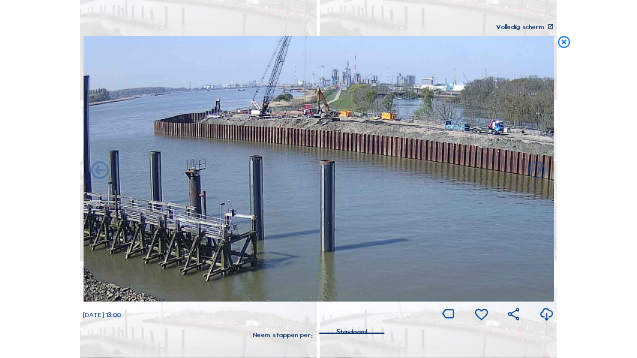 drag, startPoint x: 210, startPoint y: 96, endPoint x: 554, endPoint y: 154, distance: 348.8553 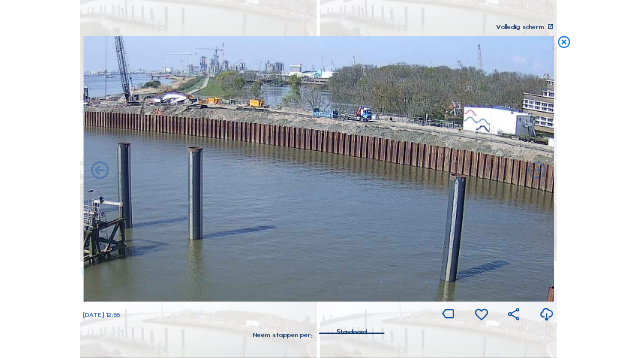 drag, startPoint x: 427, startPoint y: 155, endPoint x: 300, endPoint y: 142, distance: 127.66362 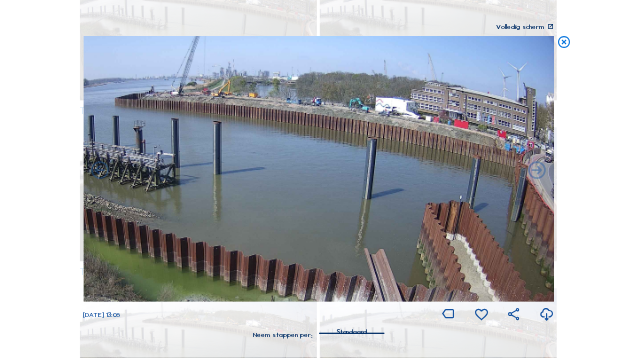 drag, startPoint x: 467, startPoint y: 152, endPoint x: 323, endPoint y: 135, distance: 145 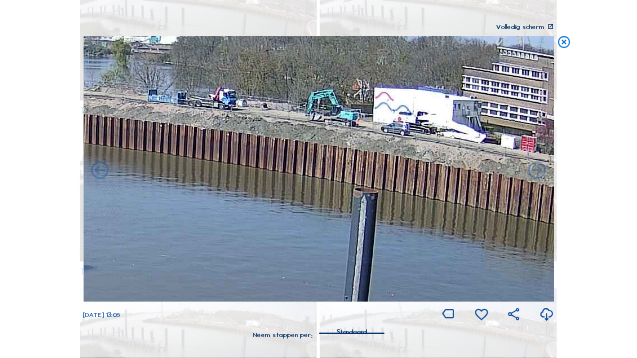 drag, startPoint x: 458, startPoint y: 145, endPoint x: 595, endPoint y: 215, distance: 153.84732 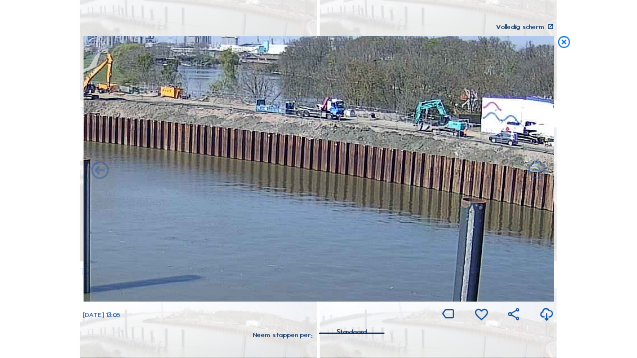 drag, startPoint x: 350, startPoint y: 186, endPoint x: 436, endPoint y: 196, distance: 86.579445 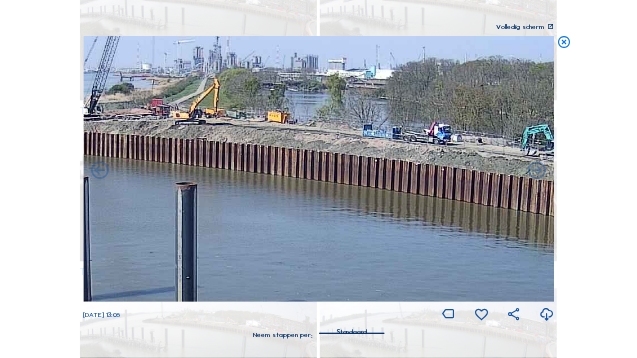 drag, startPoint x: 305, startPoint y: 148, endPoint x: 421, endPoint y: 171, distance: 118.258194 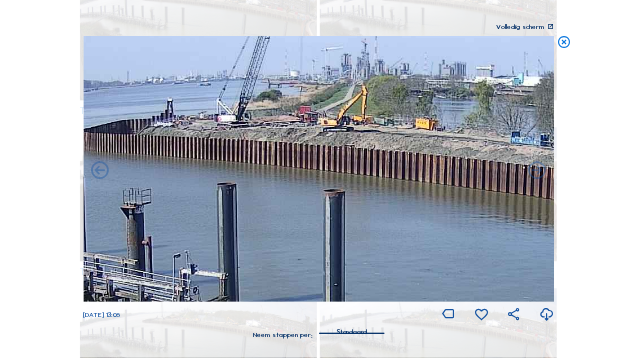 drag, startPoint x: 231, startPoint y: 152, endPoint x: 252, endPoint y: 139, distance: 24.698177 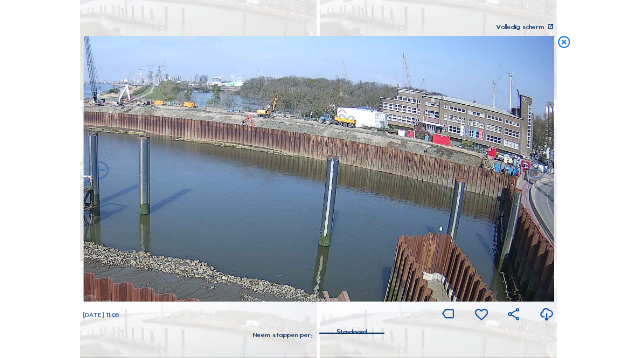 drag, startPoint x: 305, startPoint y: 152, endPoint x: 140, endPoint y: 134, distance: 165.97891 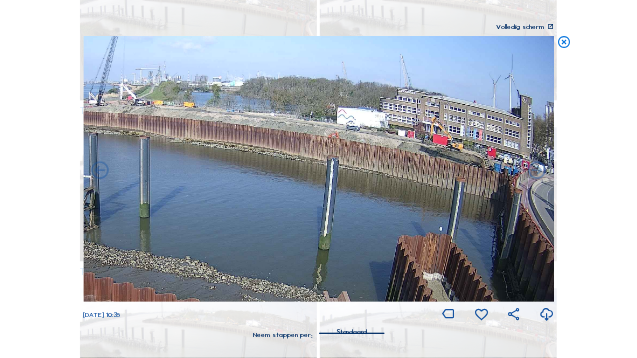 click at bounding box center [564, 43] 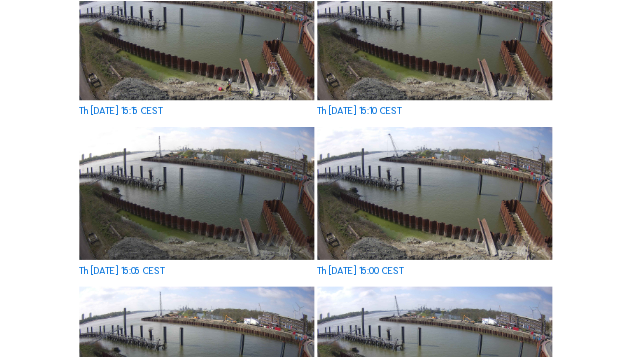 scroll, scrollTop: 1177, scrollLeft: 0, axis: vertical 